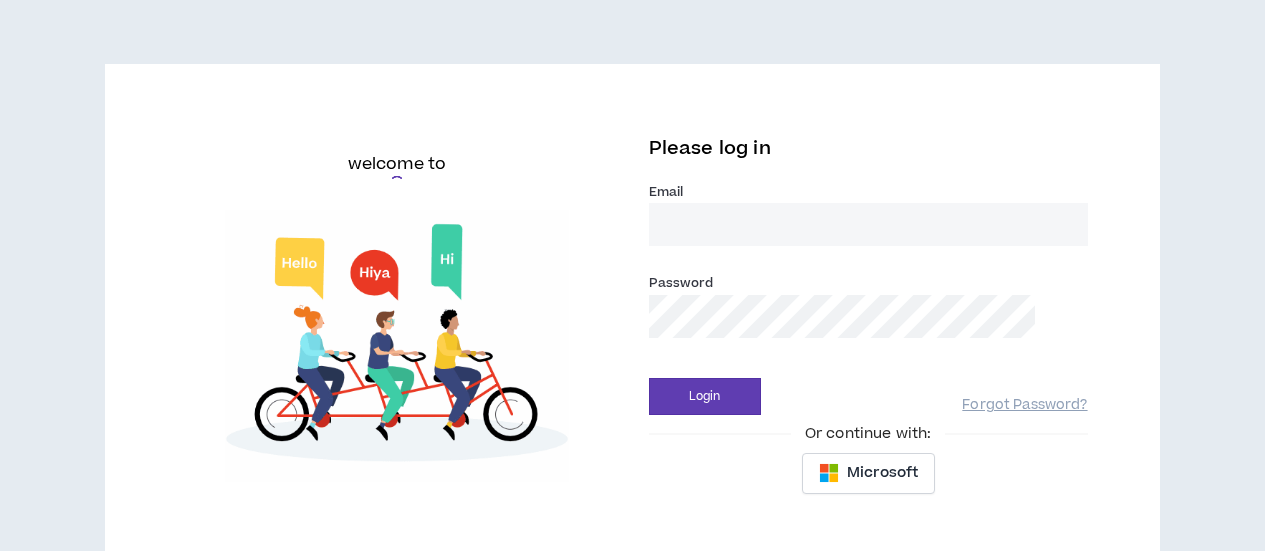 scroll, scrollTop: 0, scrollLeft: 0, axis: both 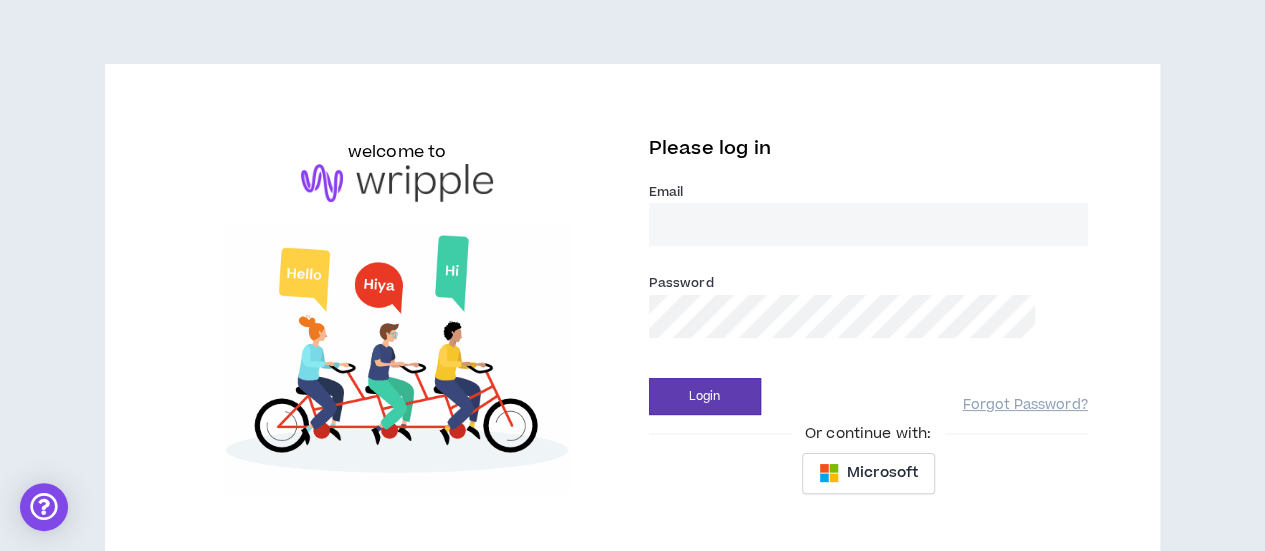 click on "Email  *" at bounding box center [868, 224] 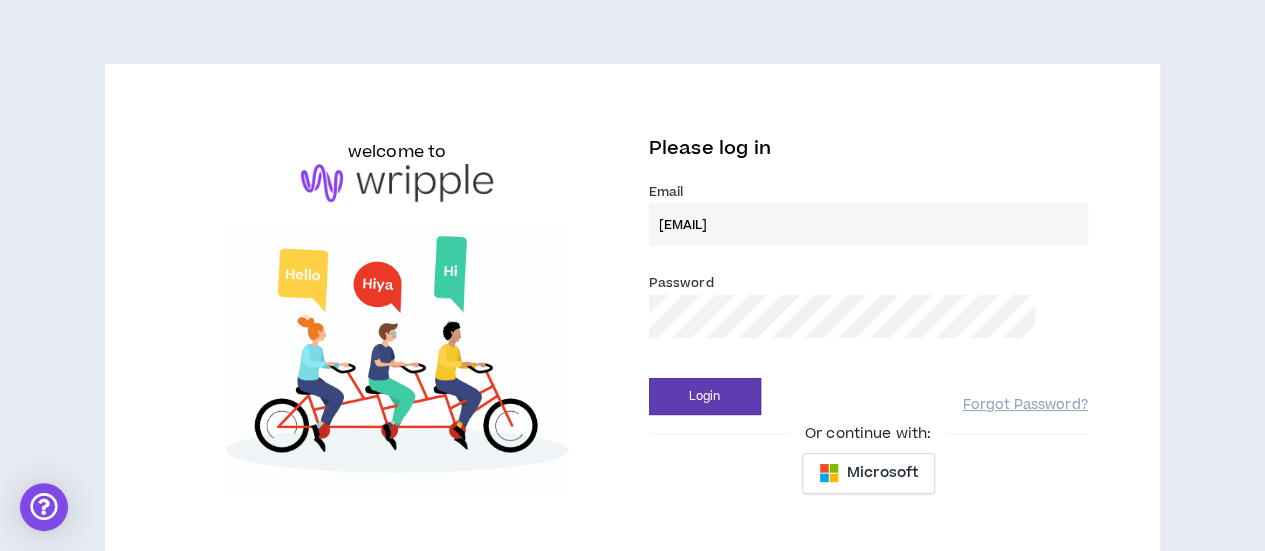 type on "[EMAIL]" 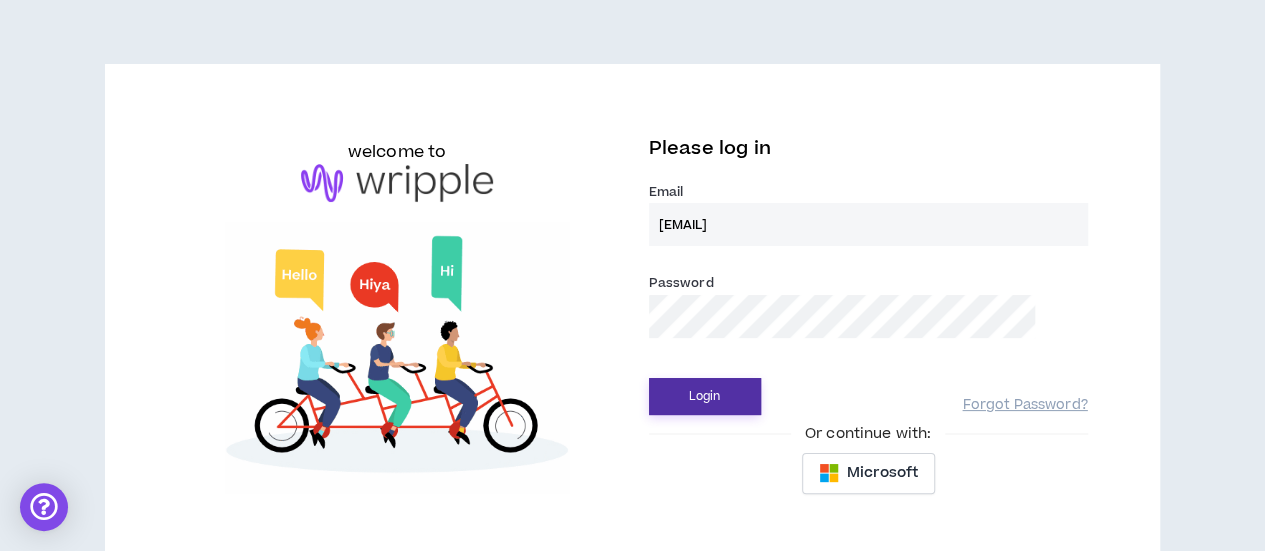 click on "Login" at bounding box center (705, 396) 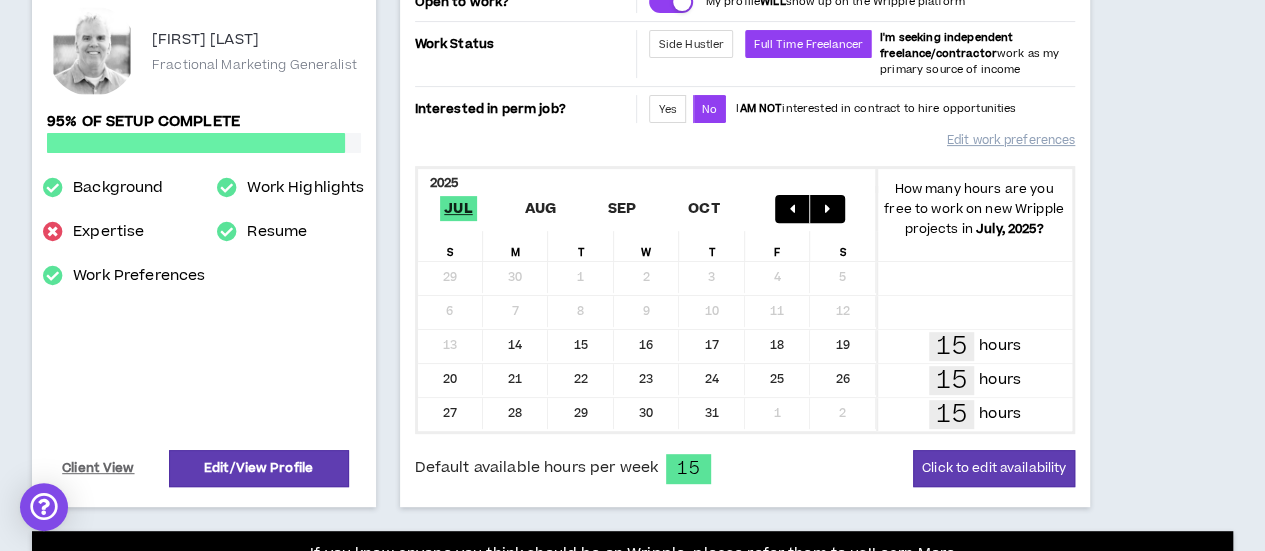 scroll, scrollTop: 300, scrollLeft: 0, axis: vertical 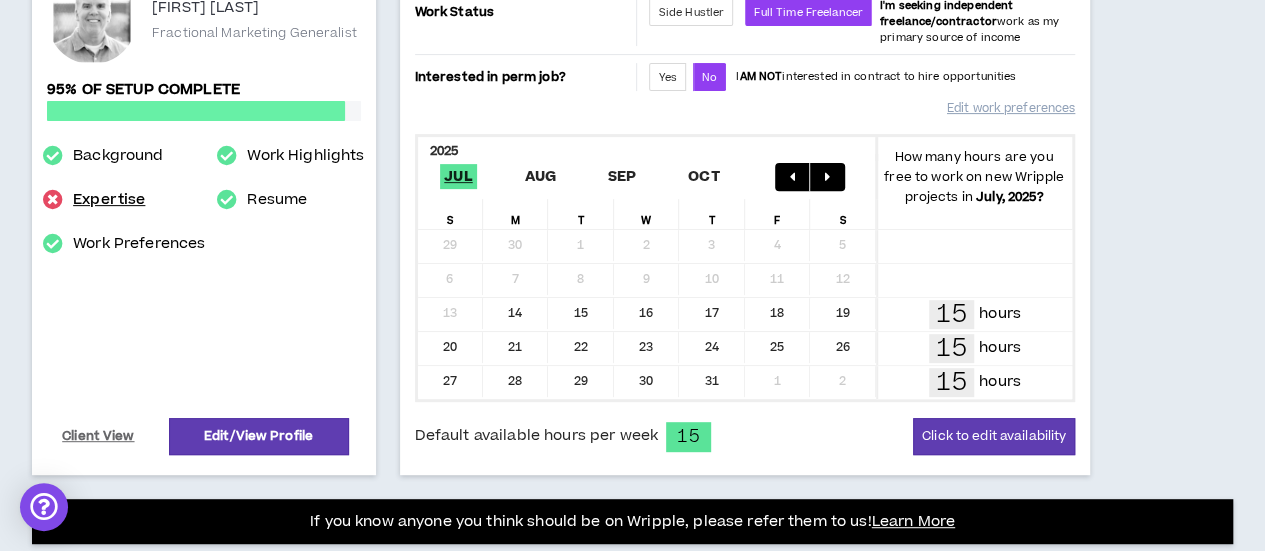 click on "Expertise" at bounding box center (109, 200) 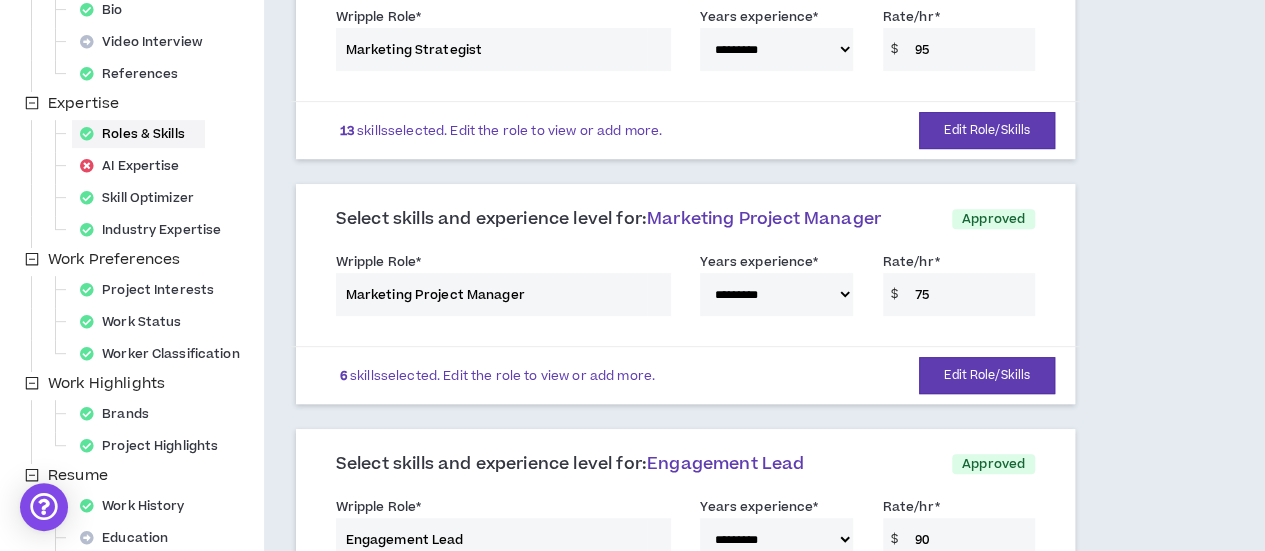 scroll, scrollTop: 300, scrollLeft: 0, axis: vertical 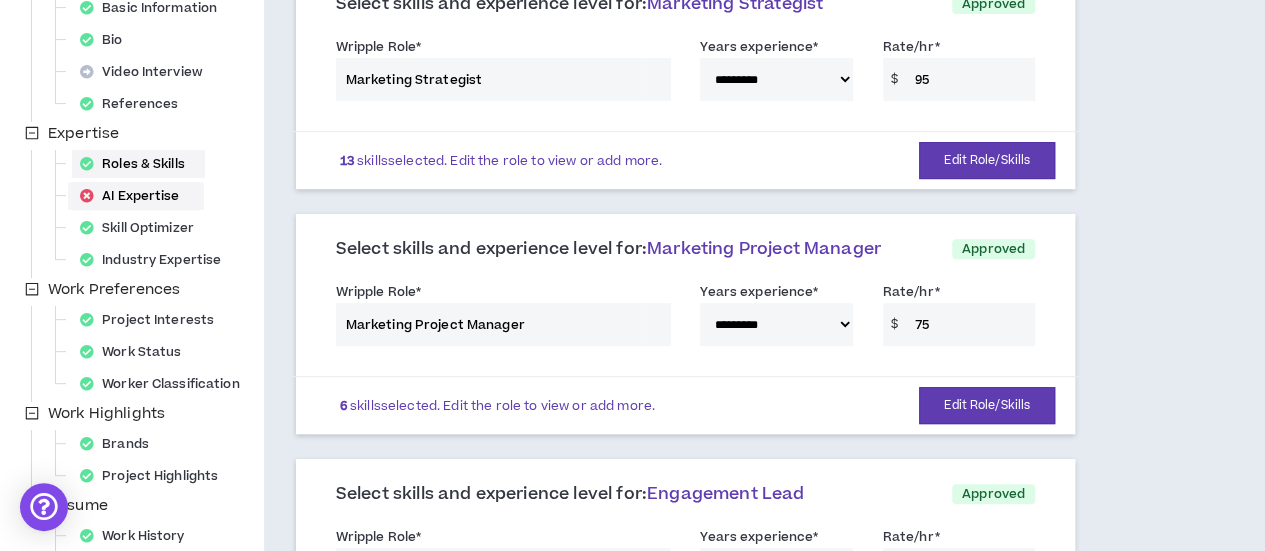 click on "AI Expertise" at bounding box center [136, 196] 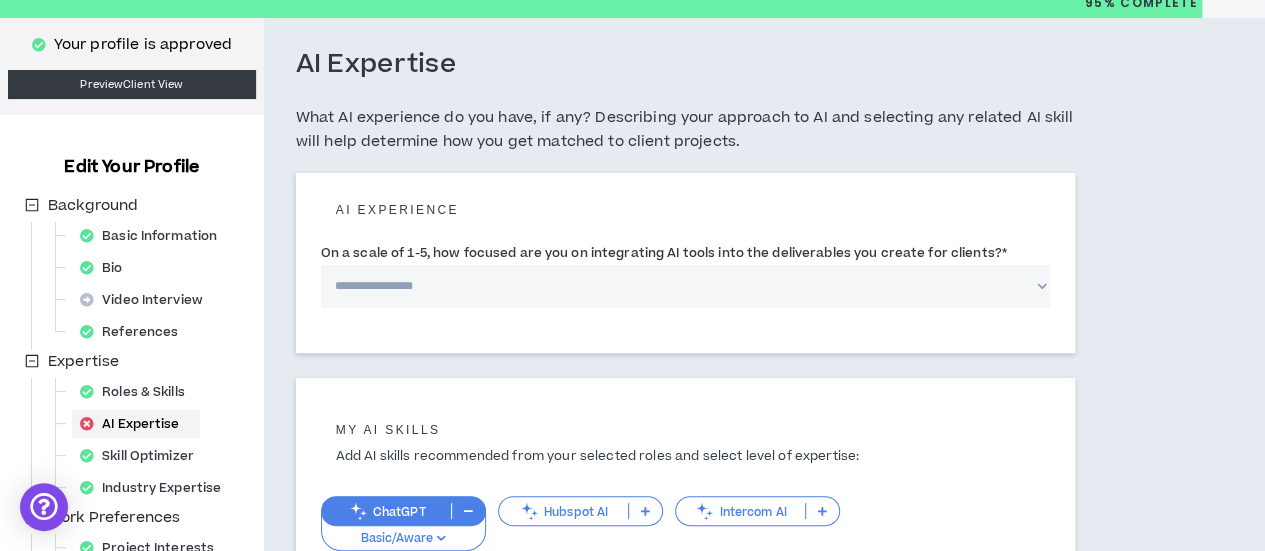 scroll, scrollTop: 0, scrollLeft: 0, axis: both 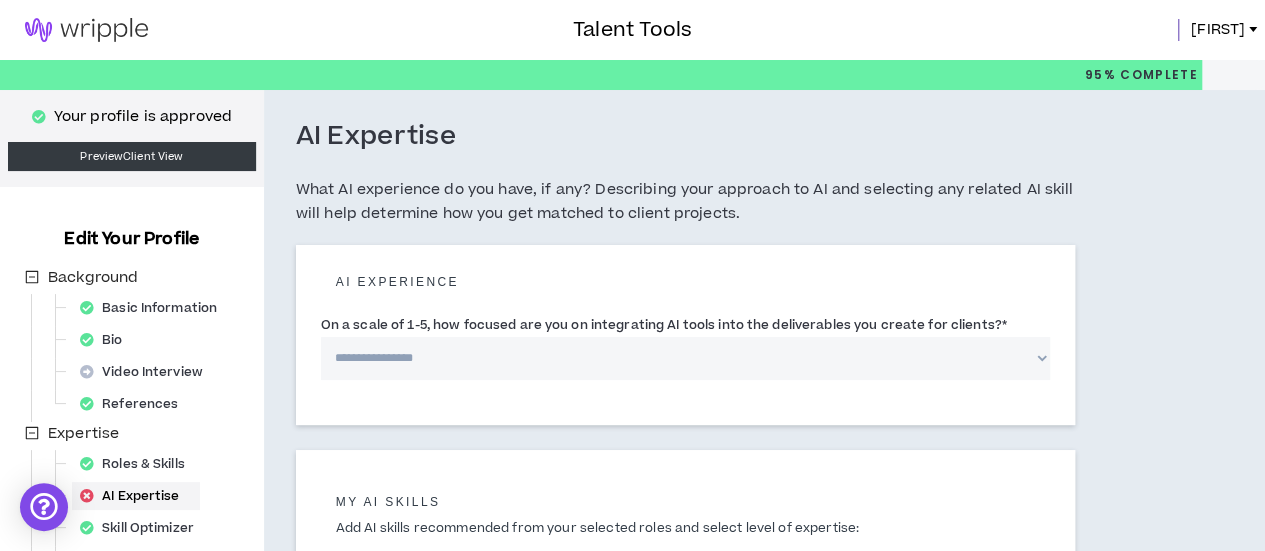 click on "**********" at bounding box center (685, 358) 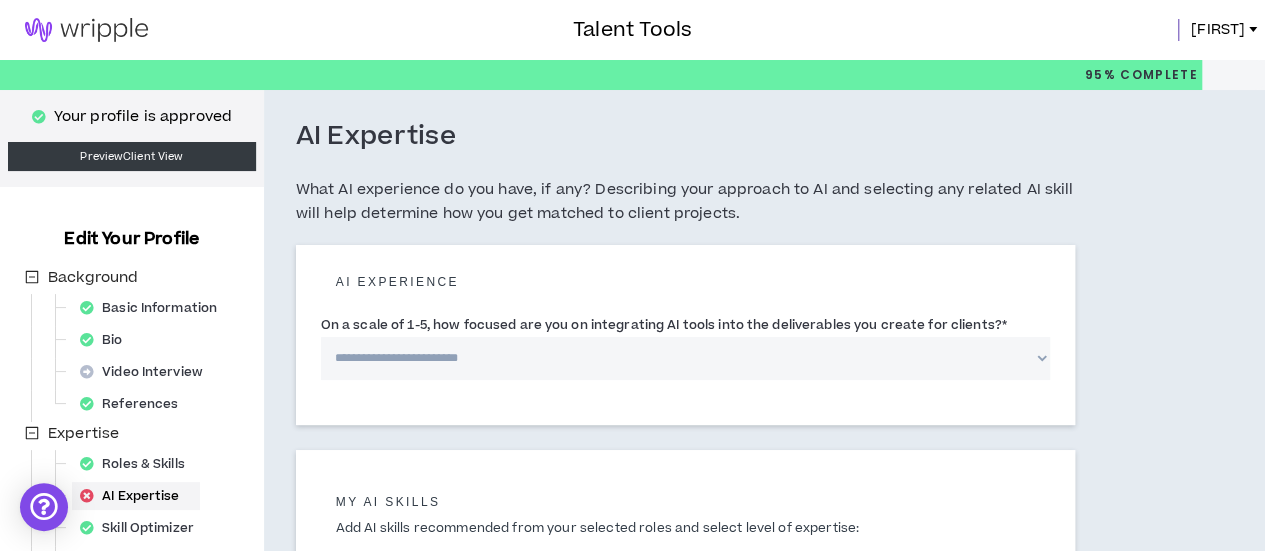 click on "**********" at bounding box center (685, 358) 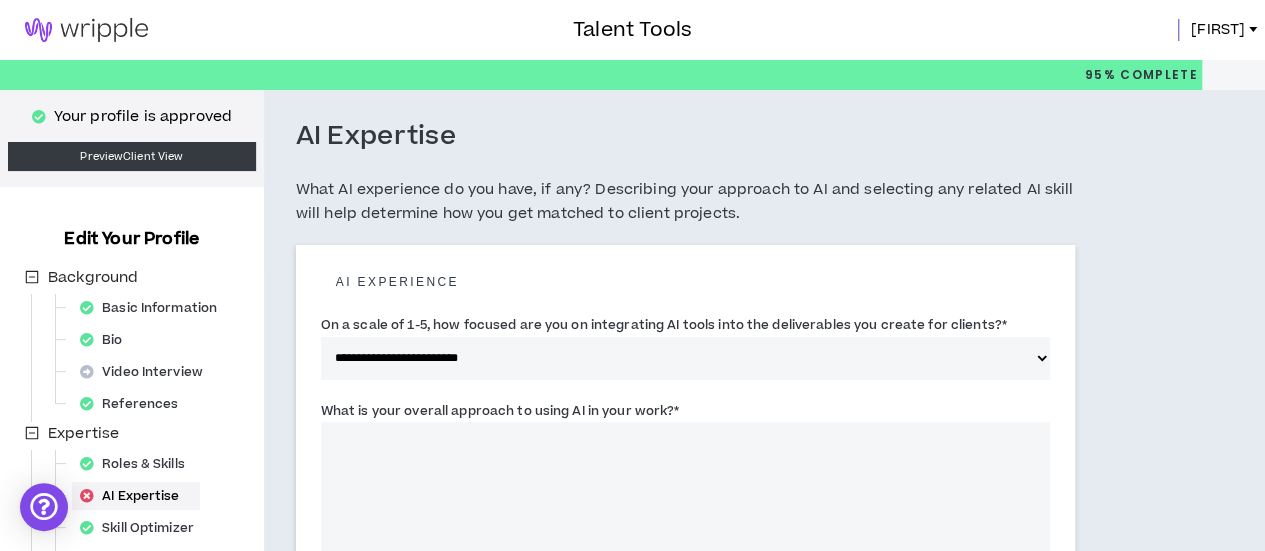scroll, scrollTop: 100, scrollLeft: 0, axis: vertical 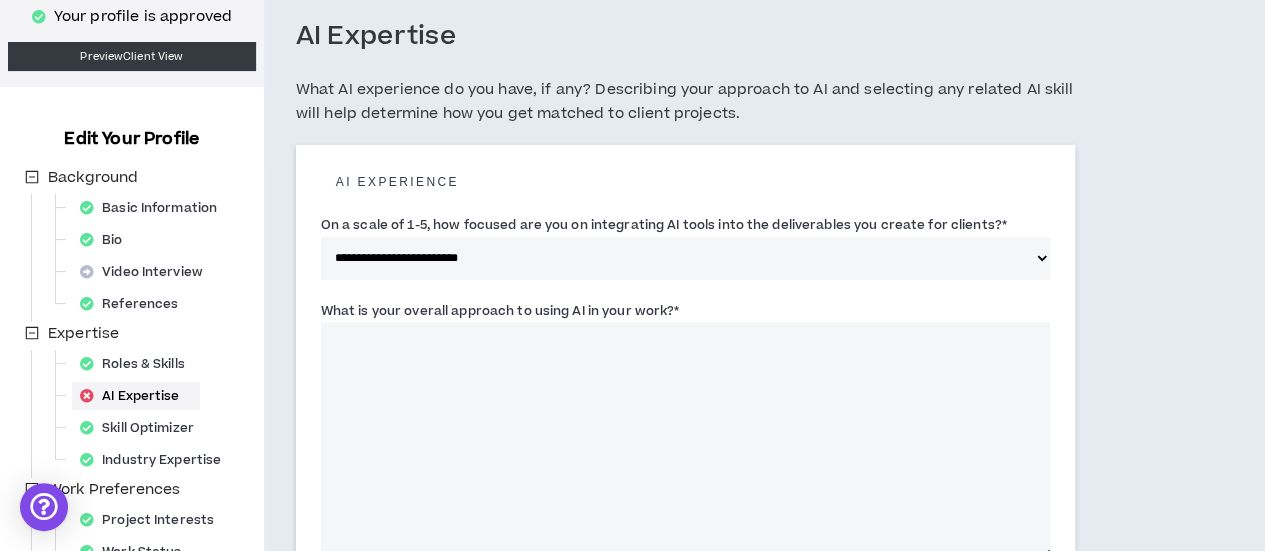 click on "What is your overall approach to using AI in your work?  *" at bounding box center (685, 440) 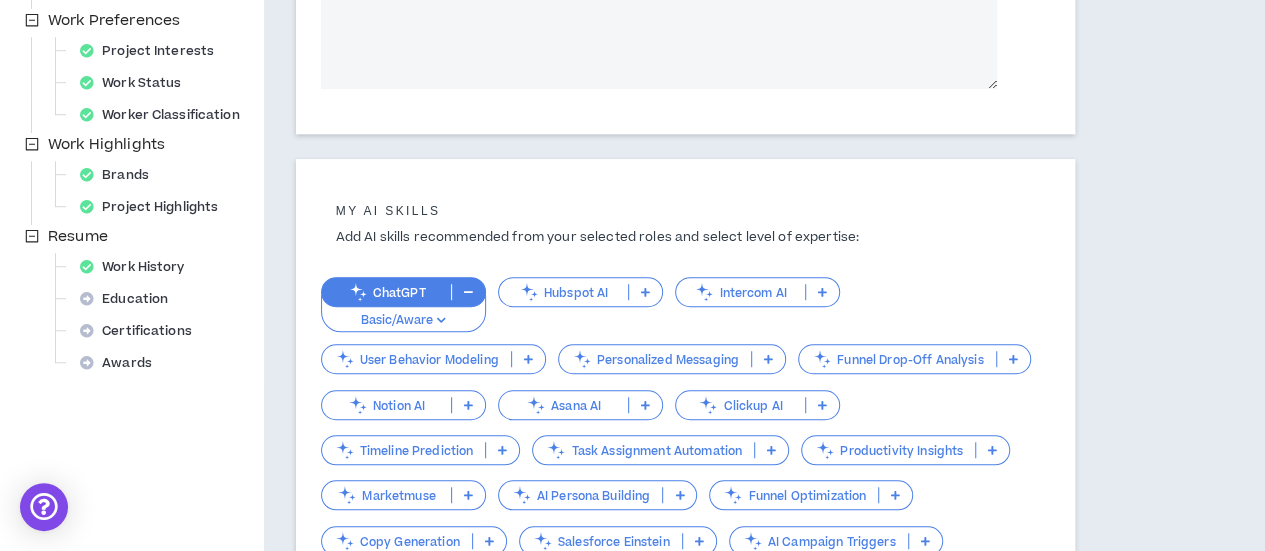 scroll, scrollTop: 600, scrollLeft: 0, axis: vertical 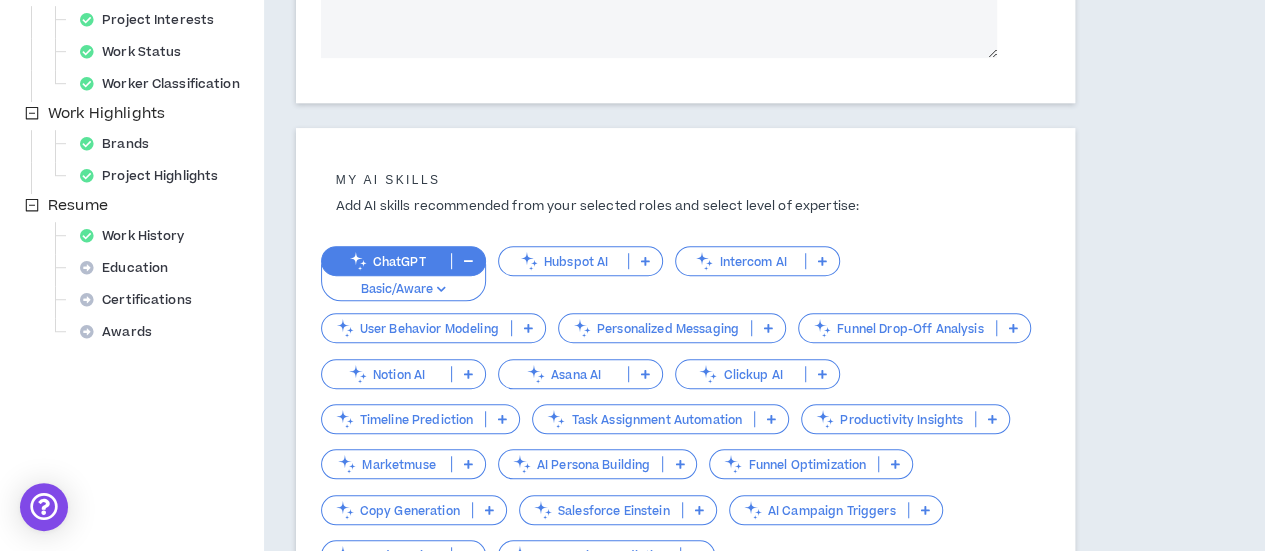 type on "**********" 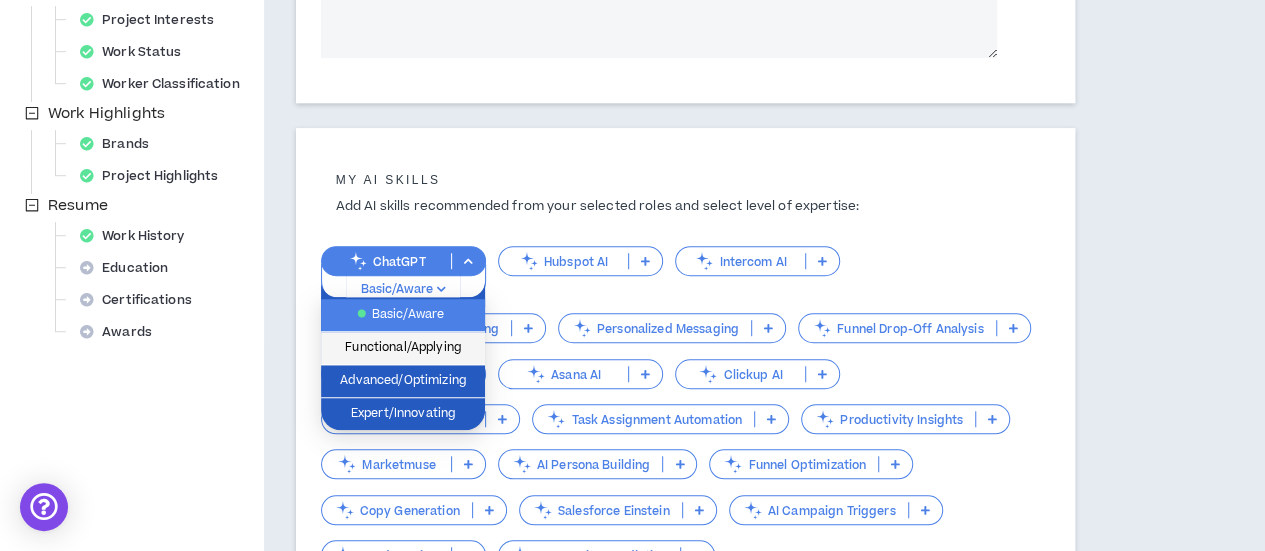 click on "Functional/Applying" at bounding box center (403, 348) 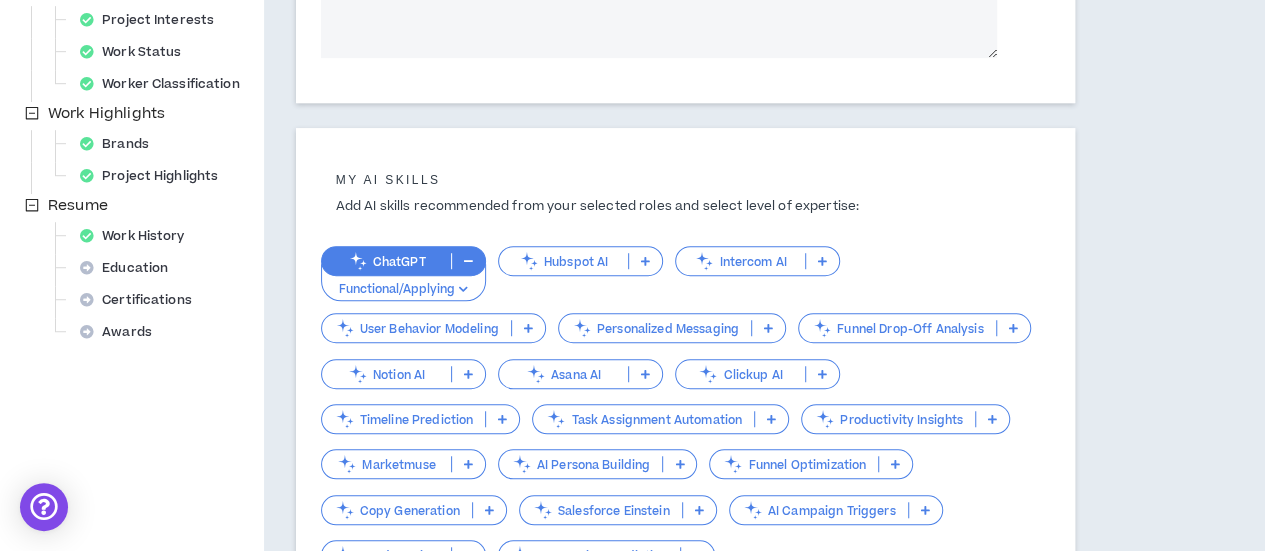 click at bounding box center [645, 261] 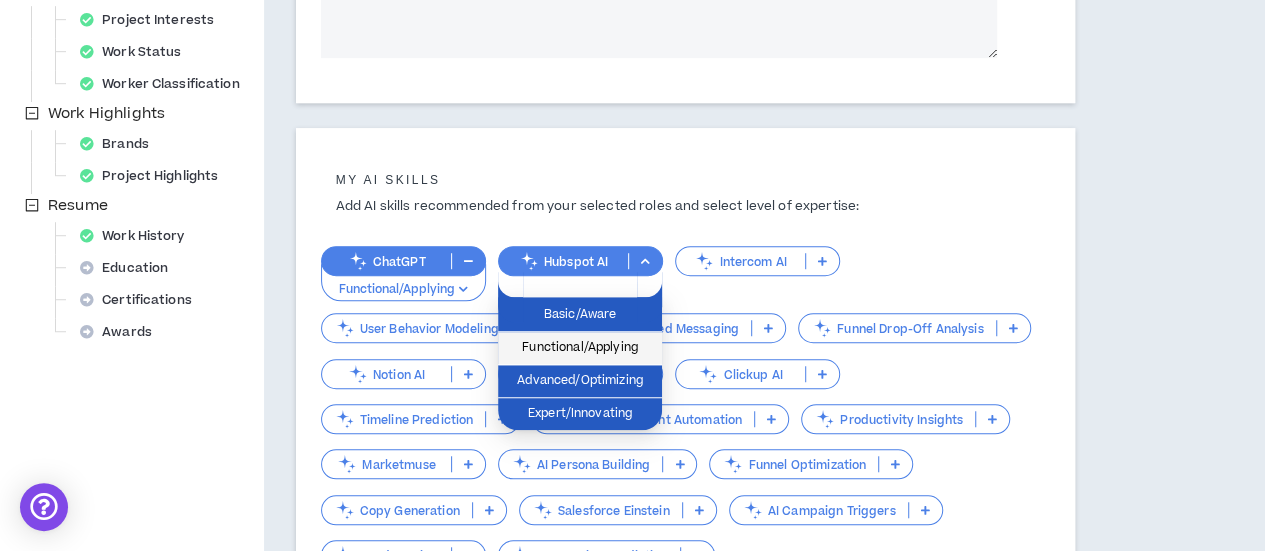 click on "Functional/Applying" at bounding box center [580, 348] 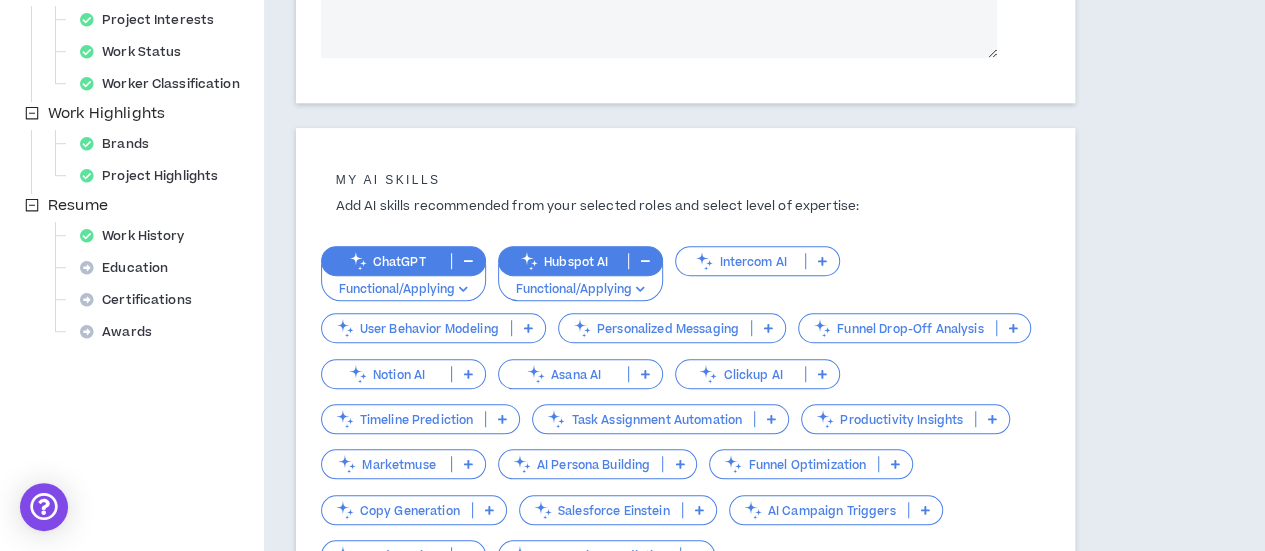 click at bounding box center [822, 261] 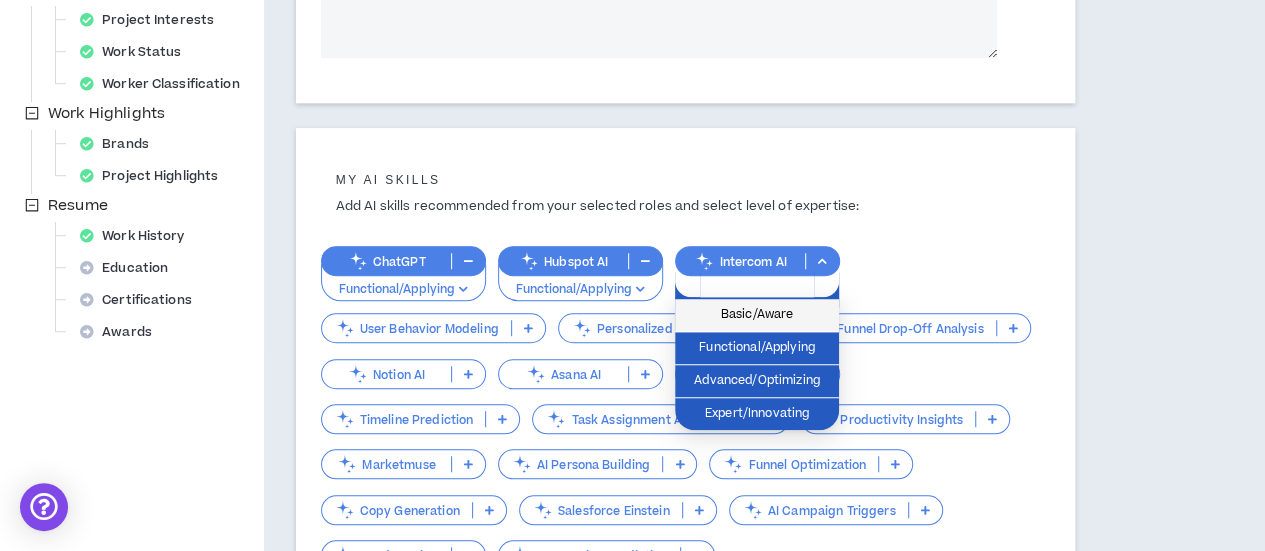 click on "Basic/Aware" at bounding box center [757, 315] 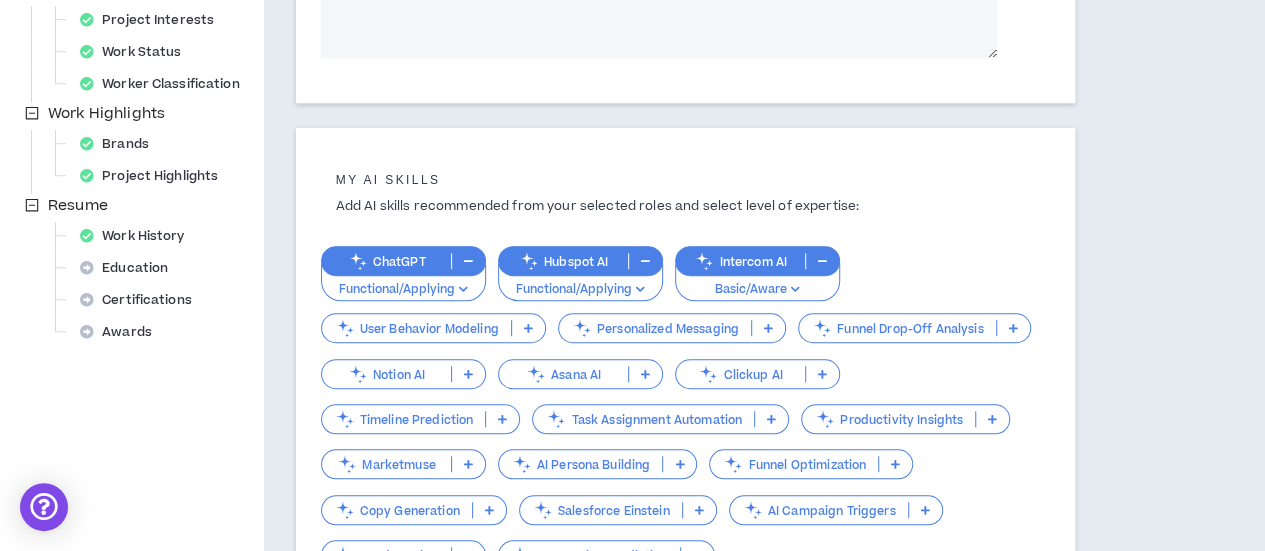 scroll, scrollTop: 700, scrollLeft: 0, axis: vertical 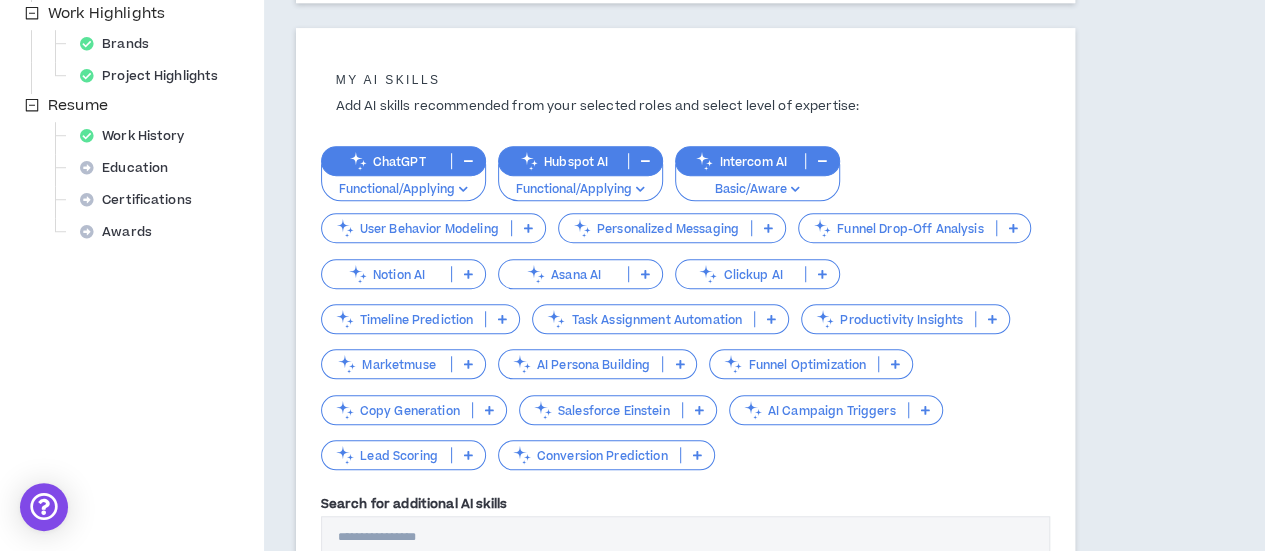 click at bounding box center [468, 274] 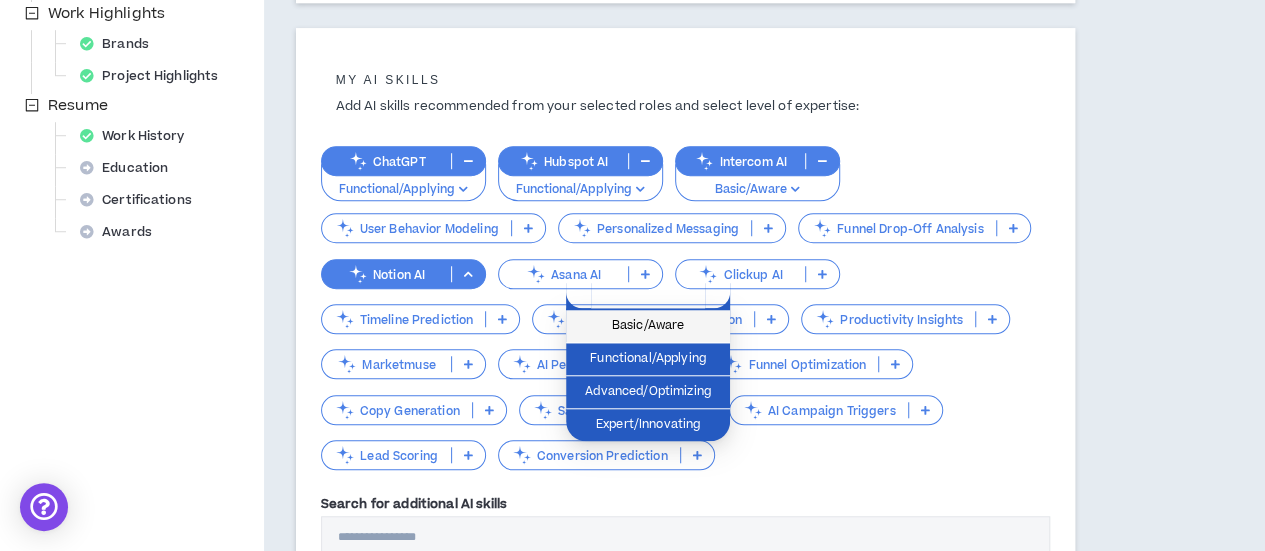click on "Basic/Aware" at bounding box center (648, 326) 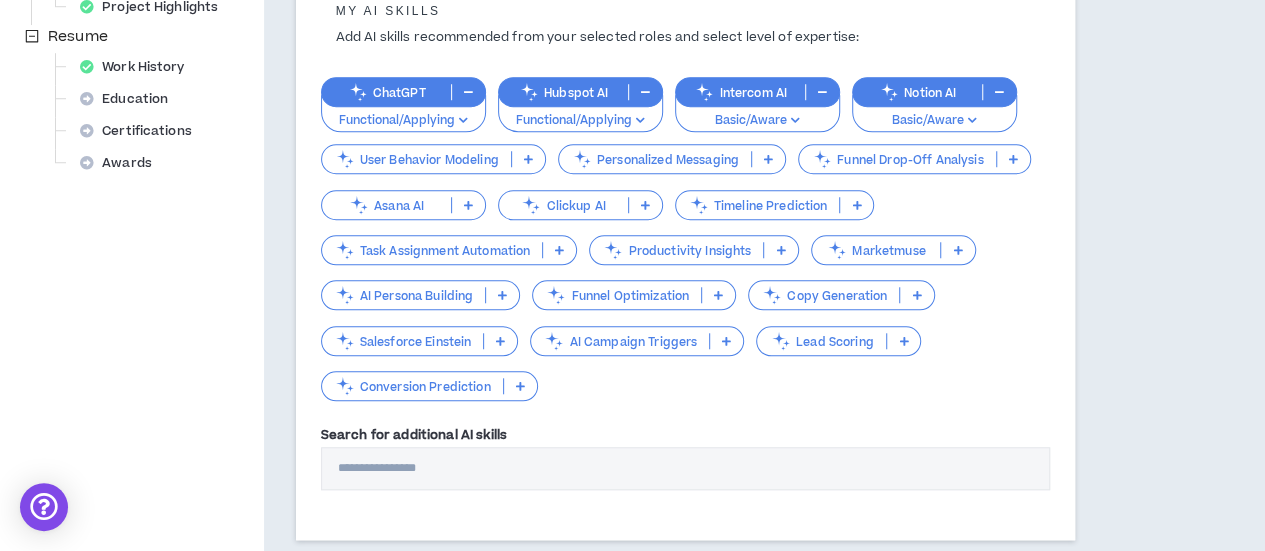 scroll, scrollTop: 800, scrollLeft: 0, axis: vertical 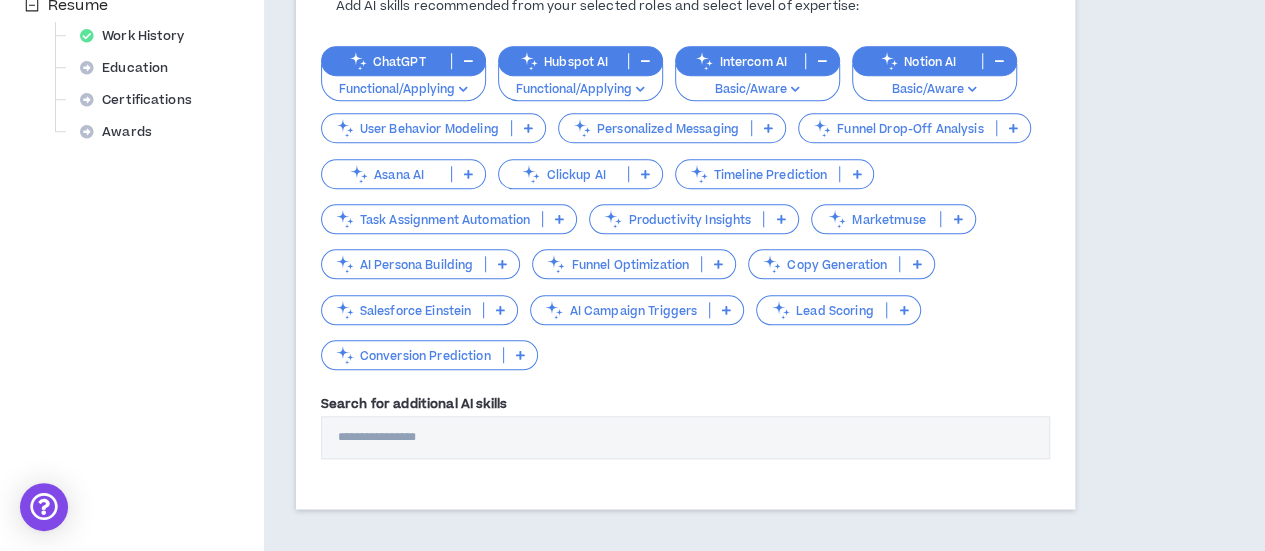 click on "Search for additional AI skills" at bounding box center (685, 437) 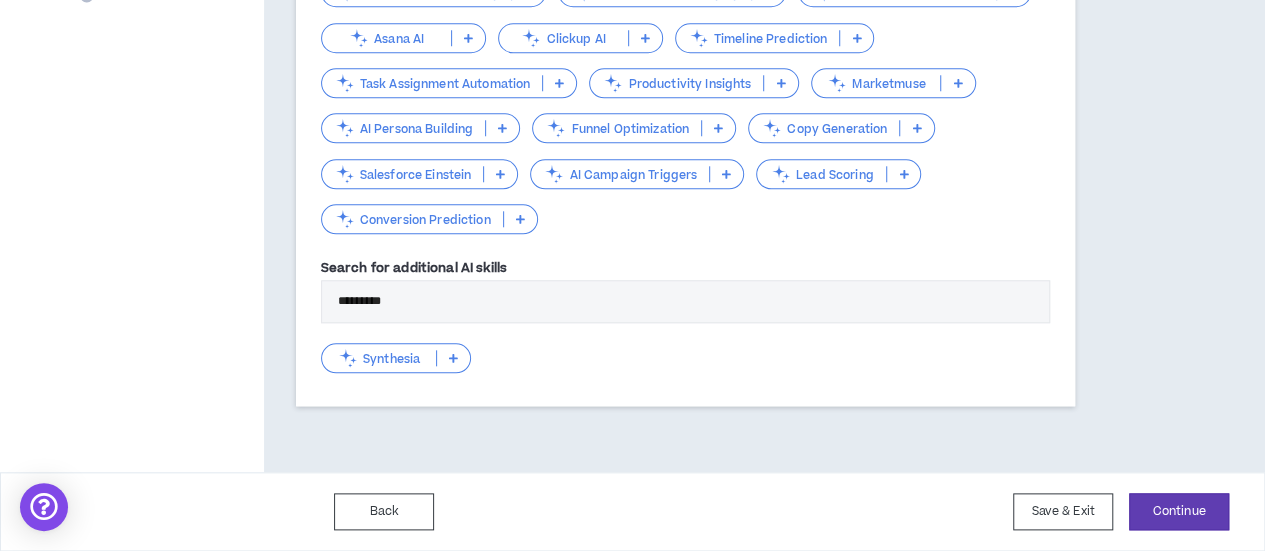 scroll, scrollTop: 973, scrollLeft: 0, axis: vertical 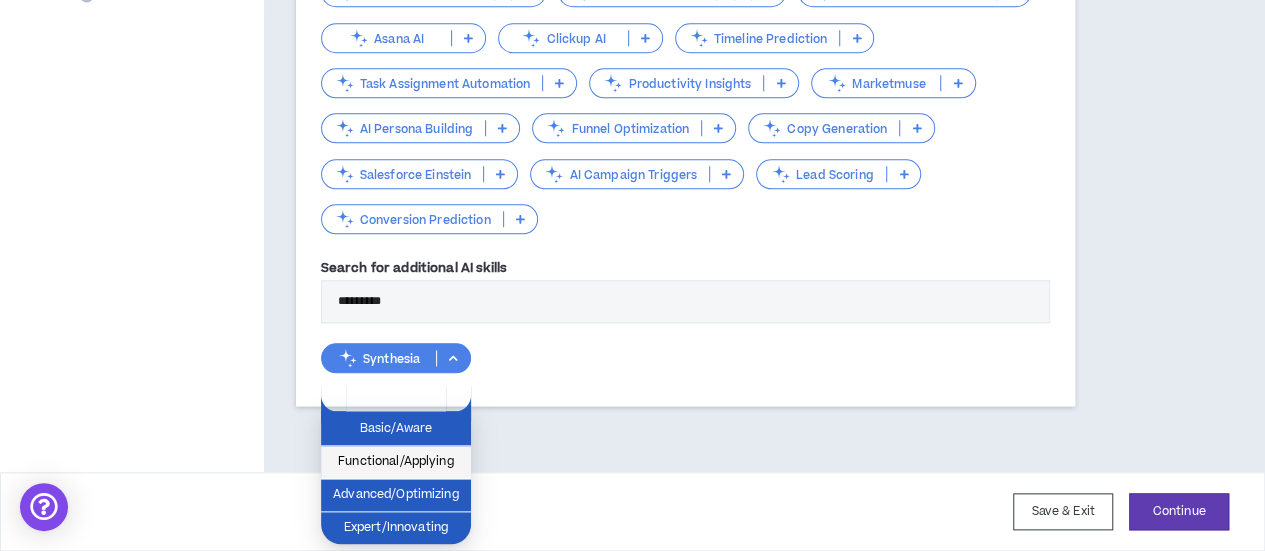 click on "Functional/Applying" at bounding box center [396, 462] 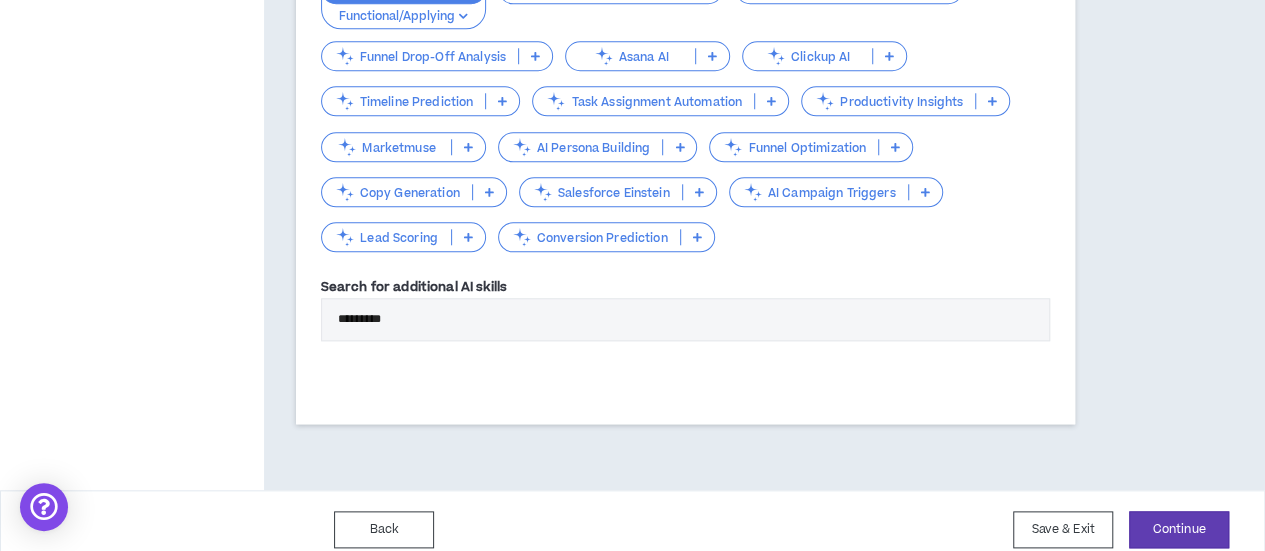 scroll, scrollTop: 840, scrollLeft: 0, axis: vertical 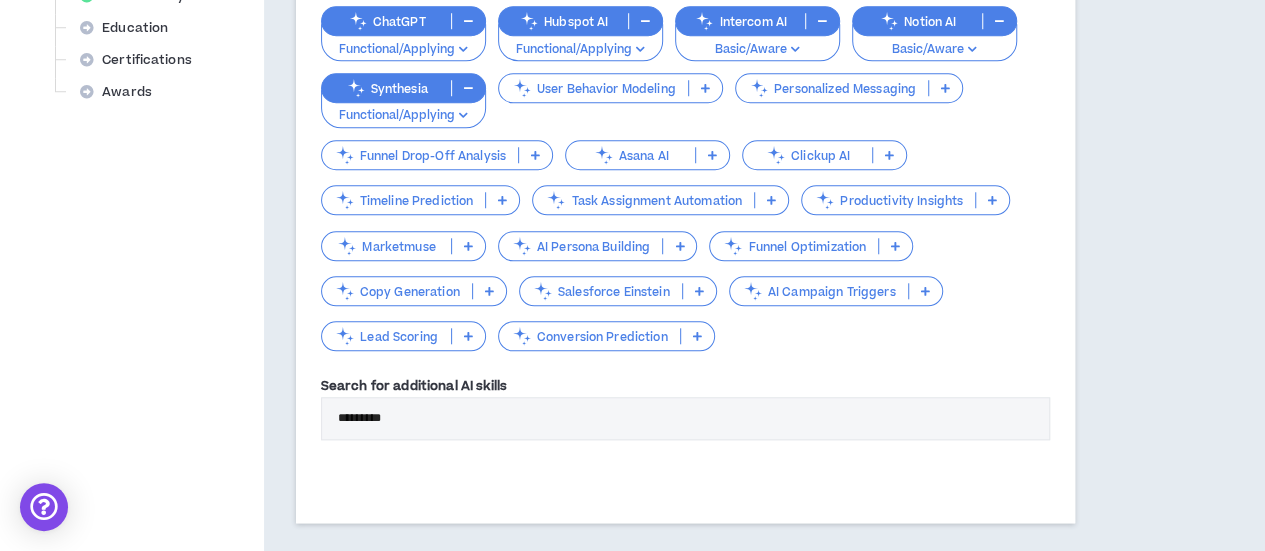 click on "*********" at bounding box center (685, 418) 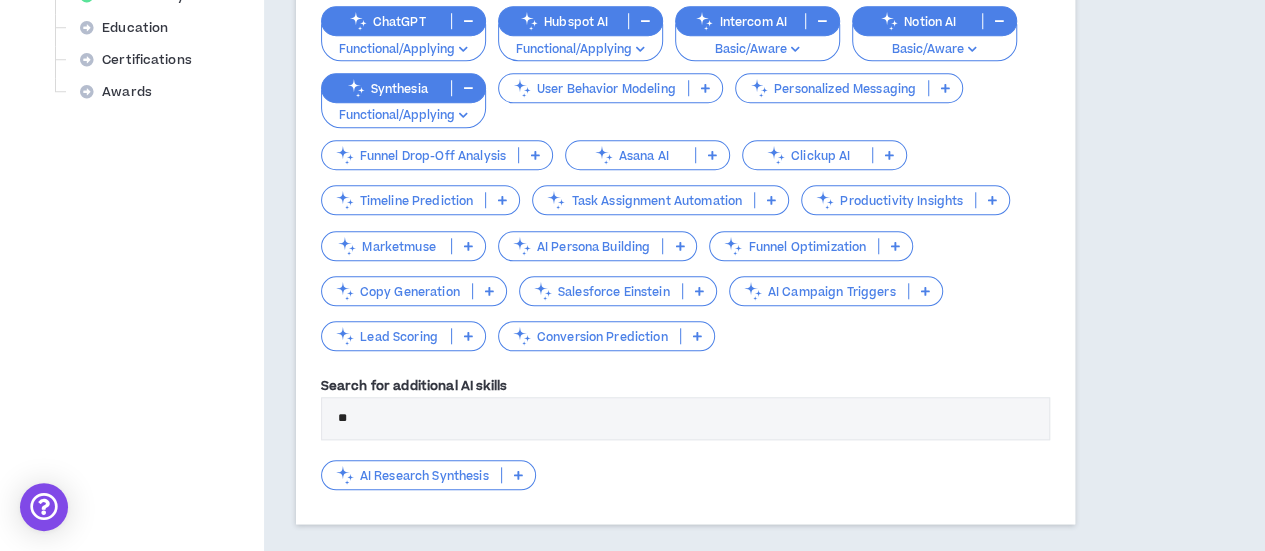 type on "*" 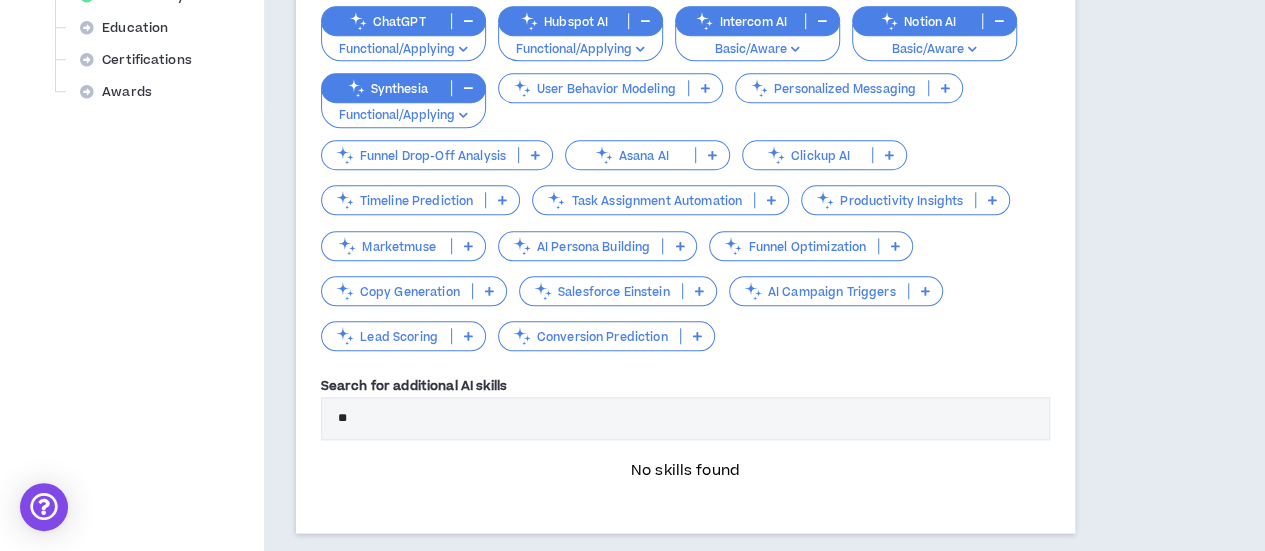 type on "*" 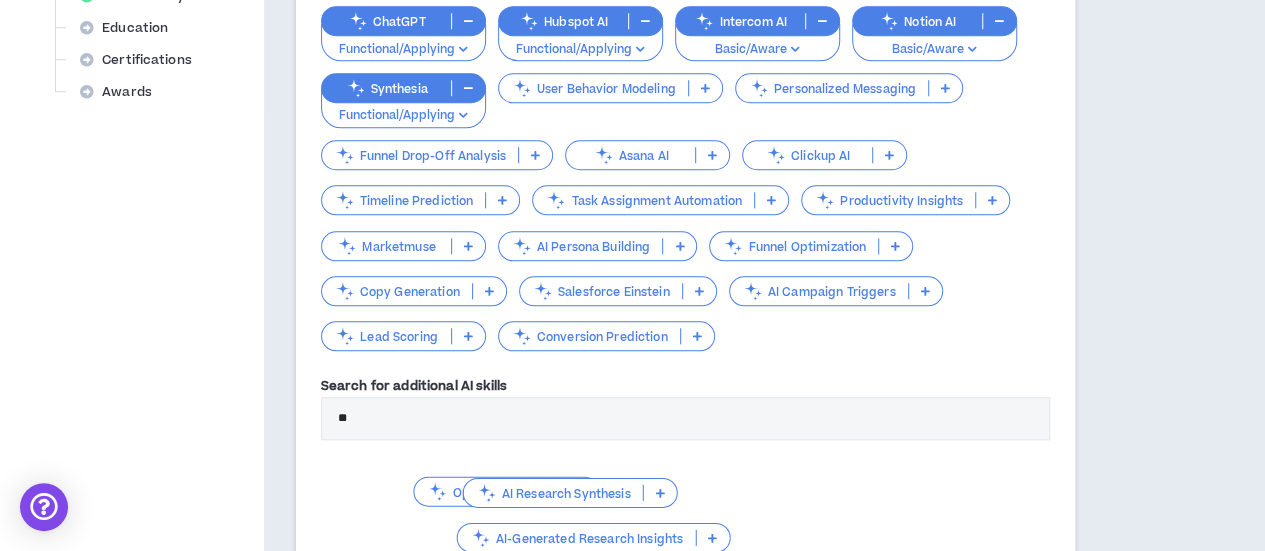 type on "*" 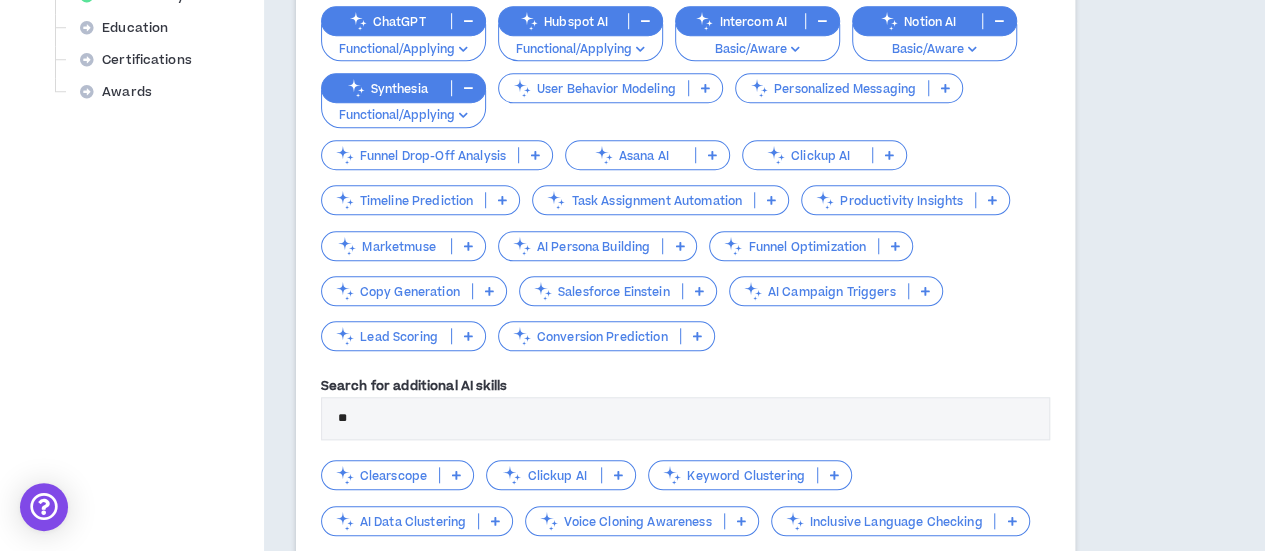 type on "*" 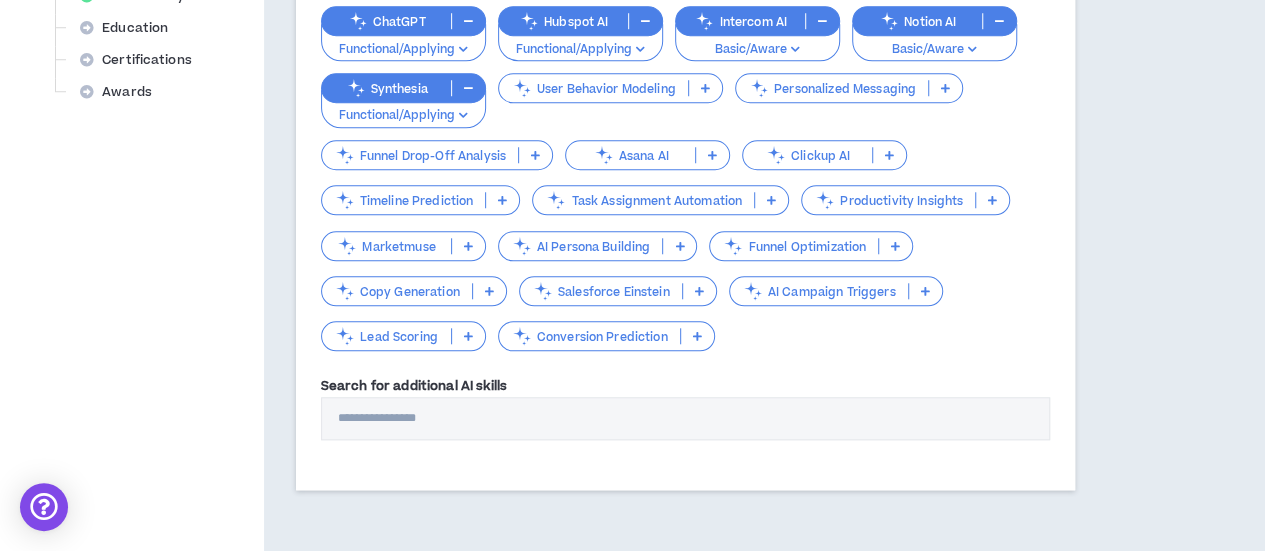 click at bounding box center (468, 336) 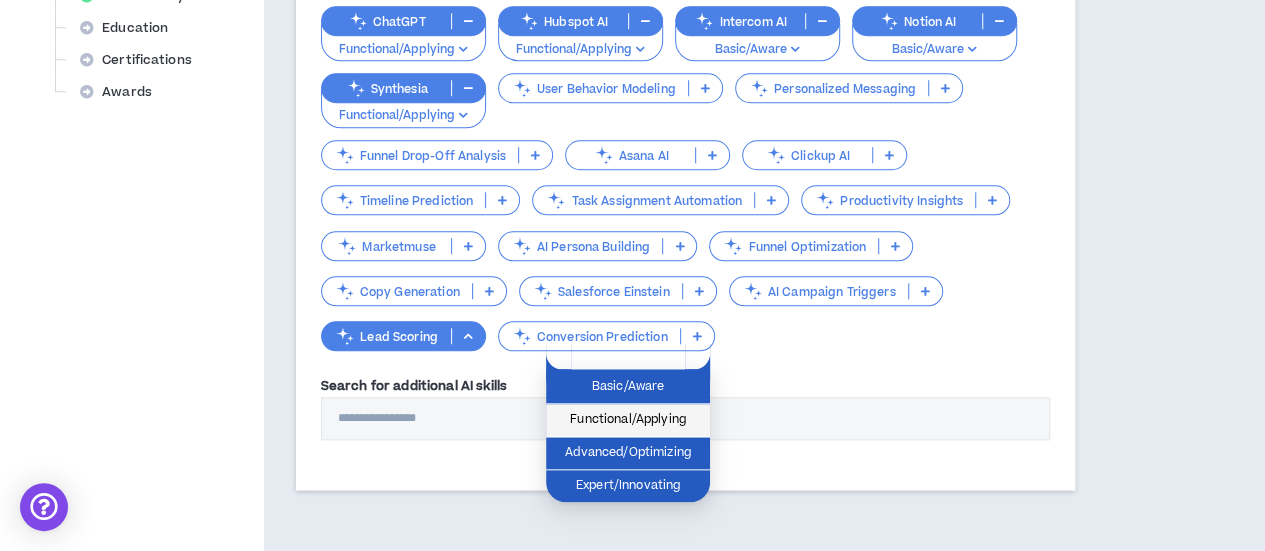 click on "Functional/Applying" at bounding box center [628, 420] 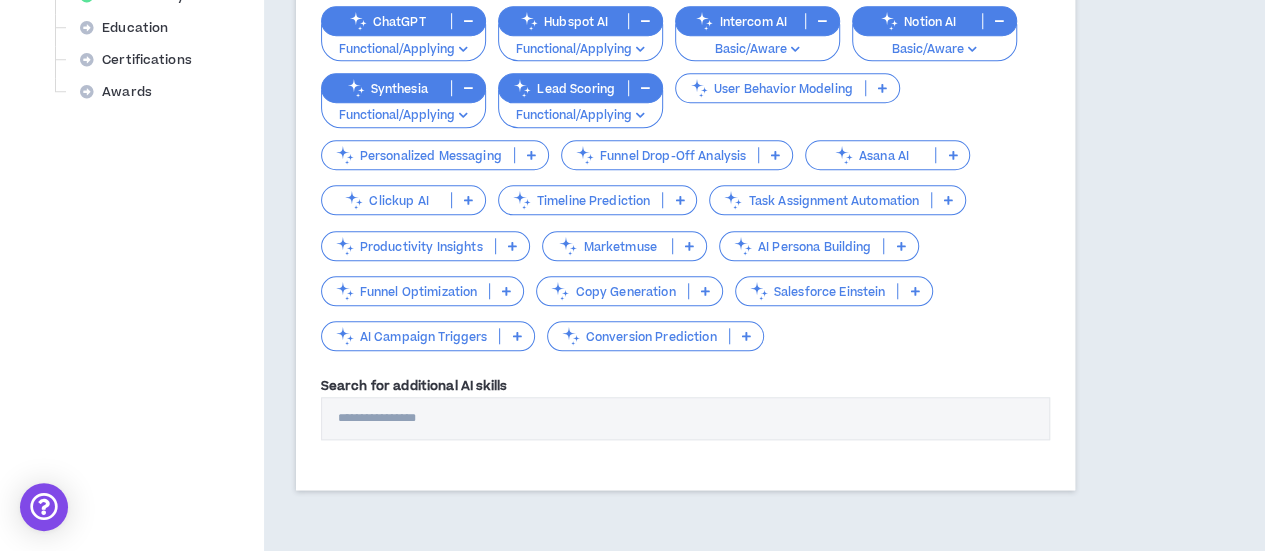 click on "Search for additional AI skills" at bounding box center (685, 418) 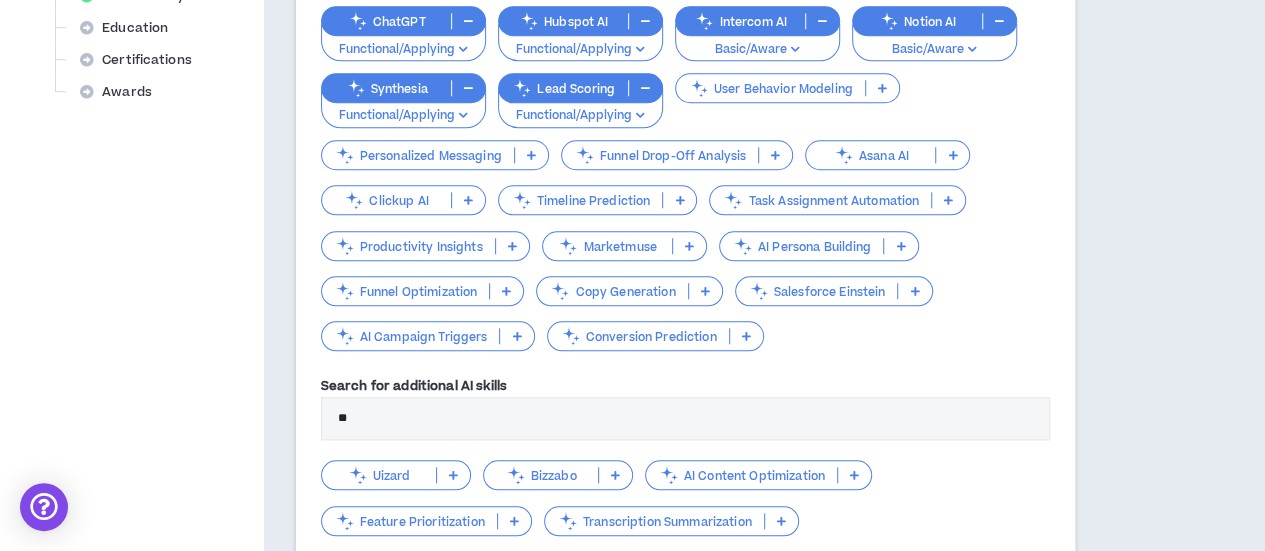 type on "*" 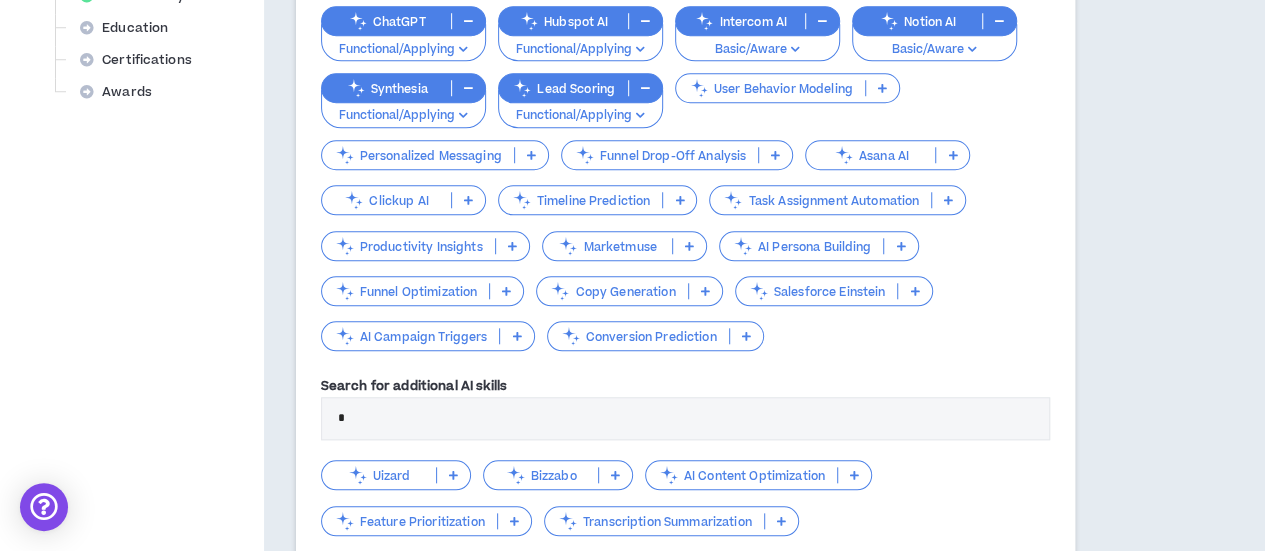 type 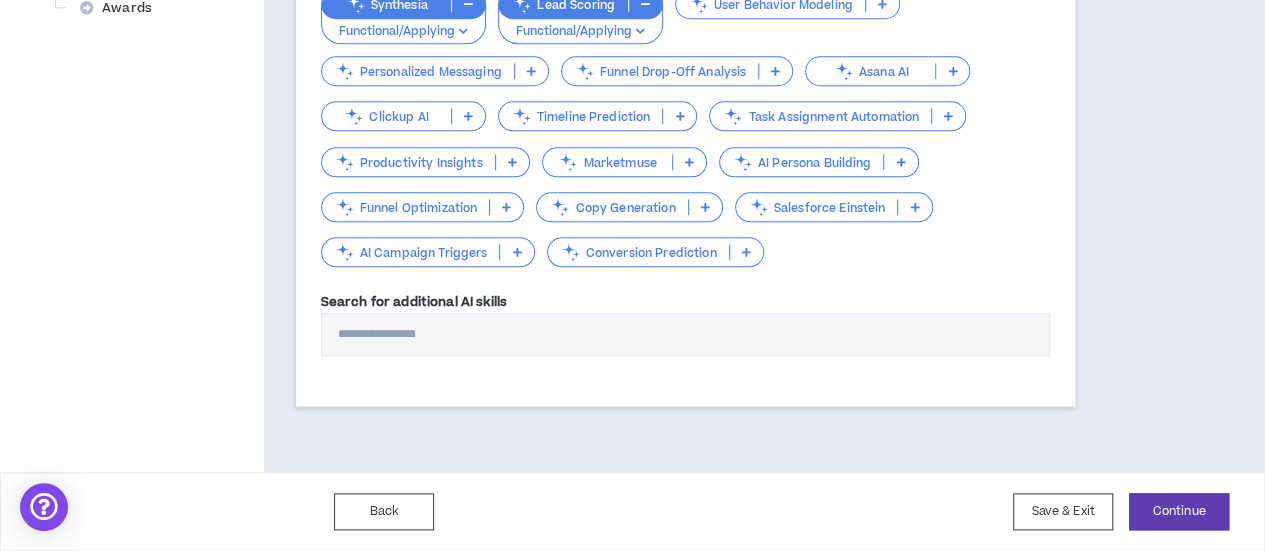 scroll, scrollTop: 985, scrollLeft: 0, axis: vertical 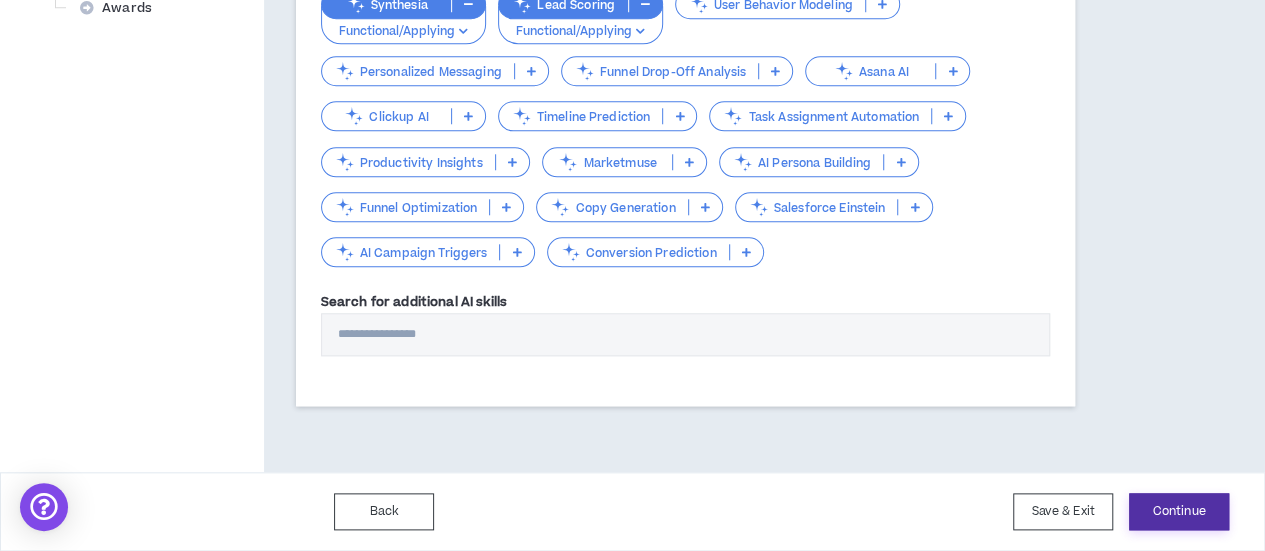 click on "Continue" at bounding box center (1179, 511) 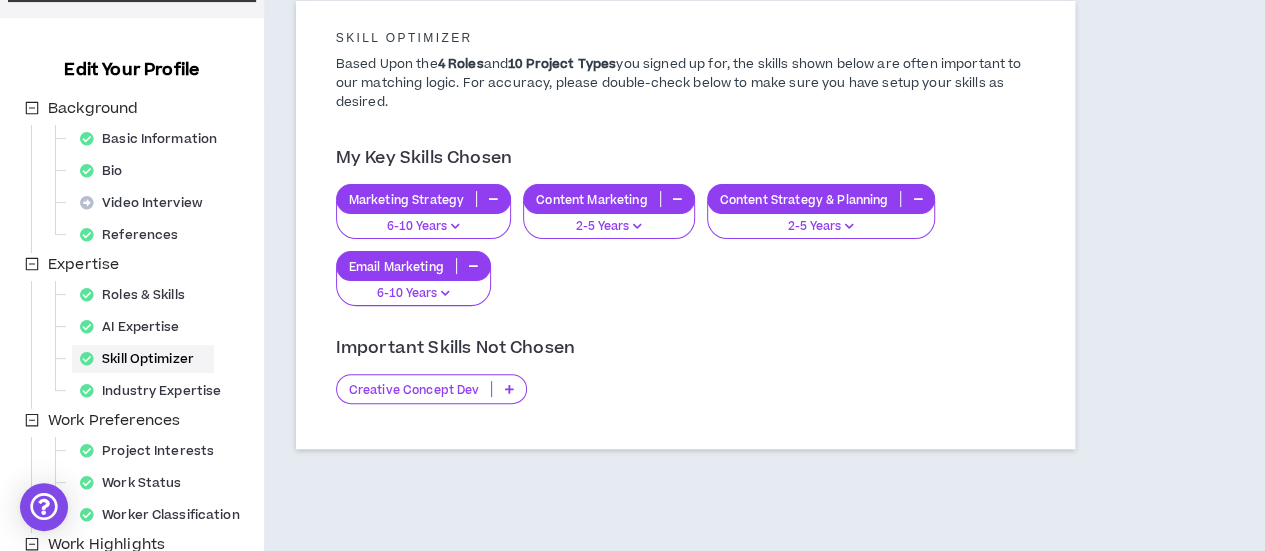 scroll, scrollTop: 200, scrollLeft: 0, axis: vertical 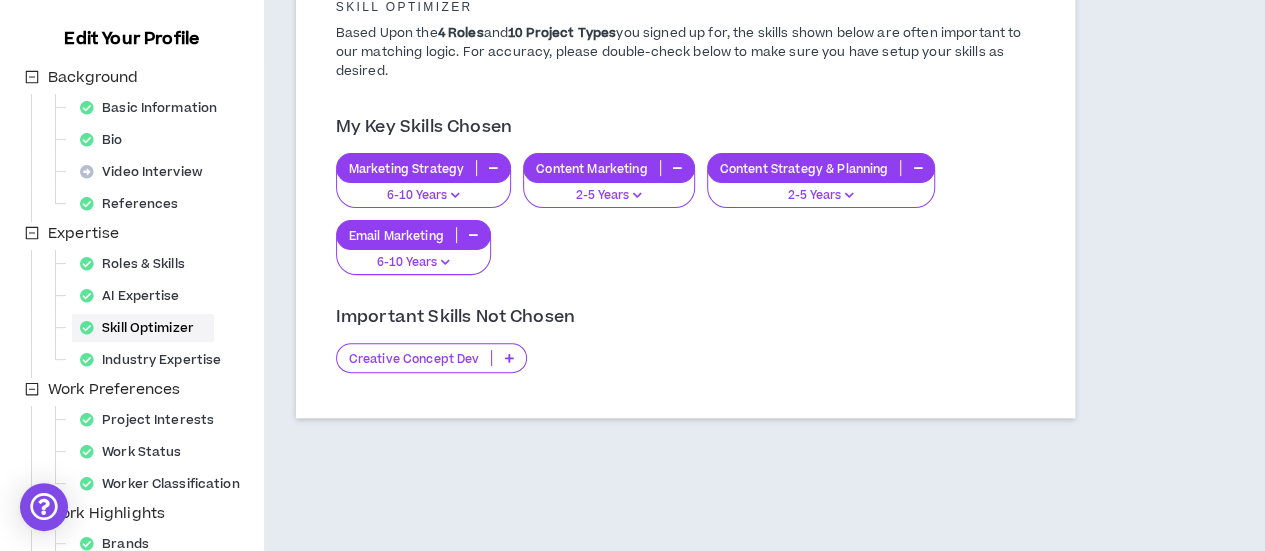click at bounding box center (508, 358) 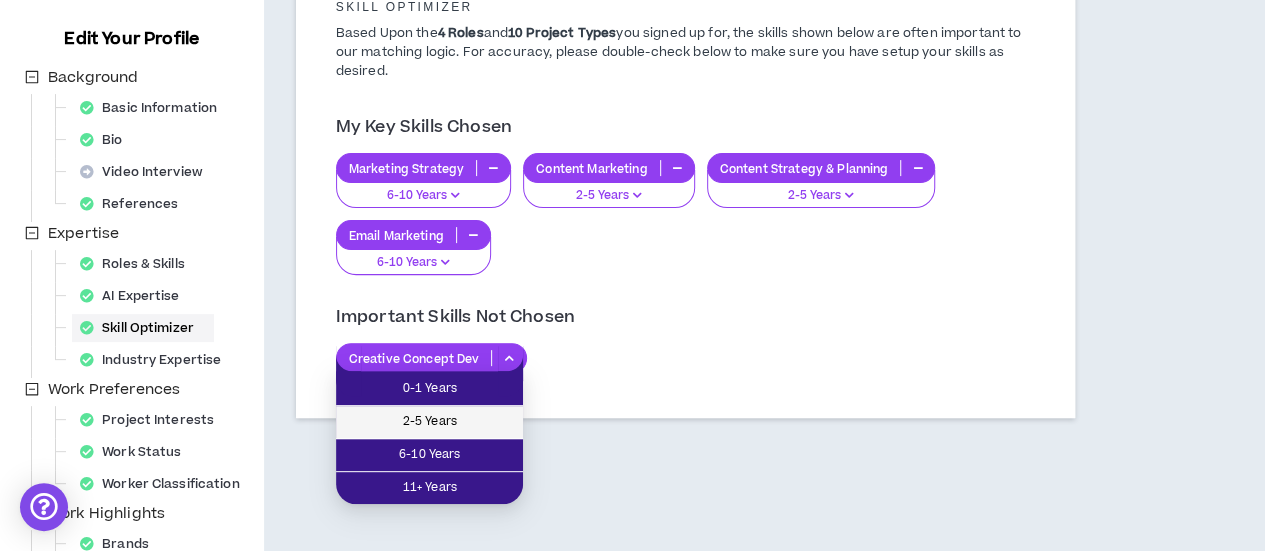 click on "2-5 Years" at bounding box center (429, 422) 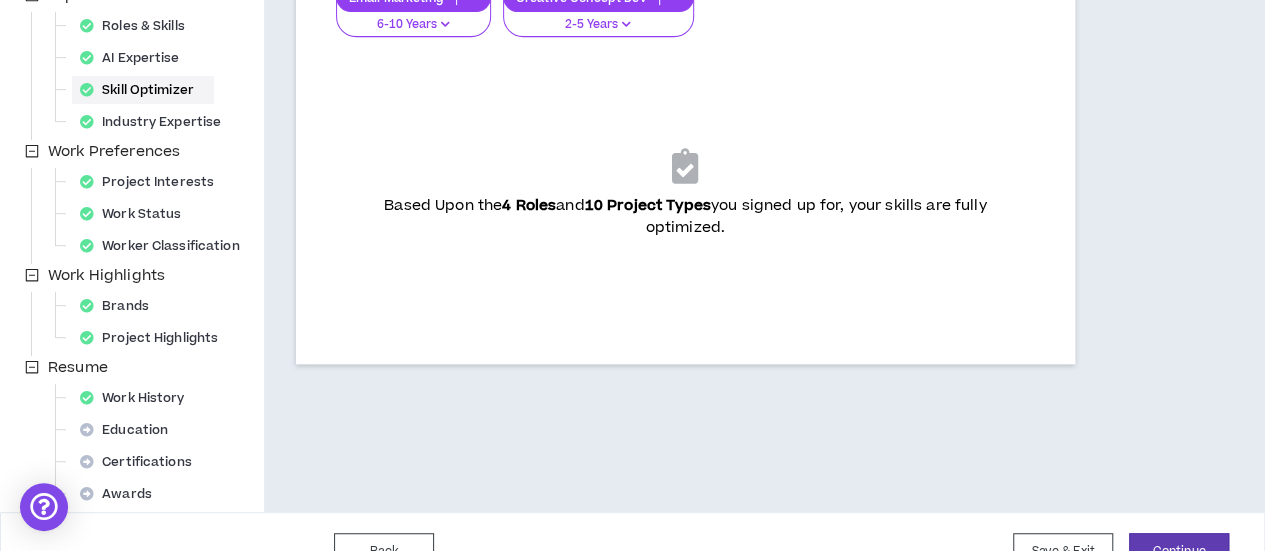 scroll, scrollTop: 476, scrollLeft: 0, axis: vertical 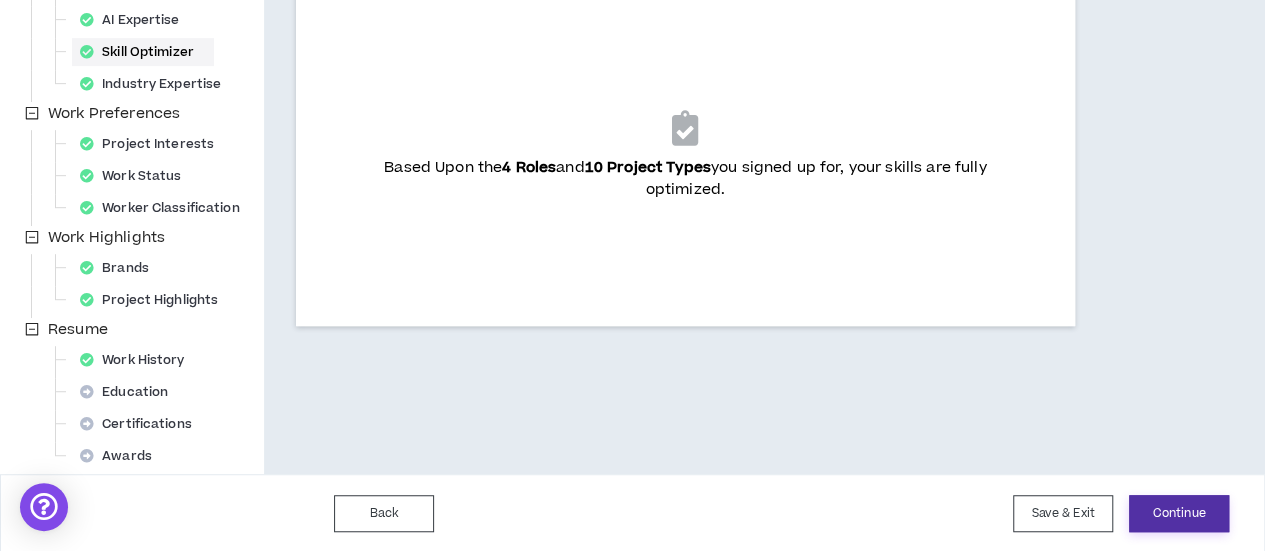 click on "Continue" at bounding box center (1179, 513) 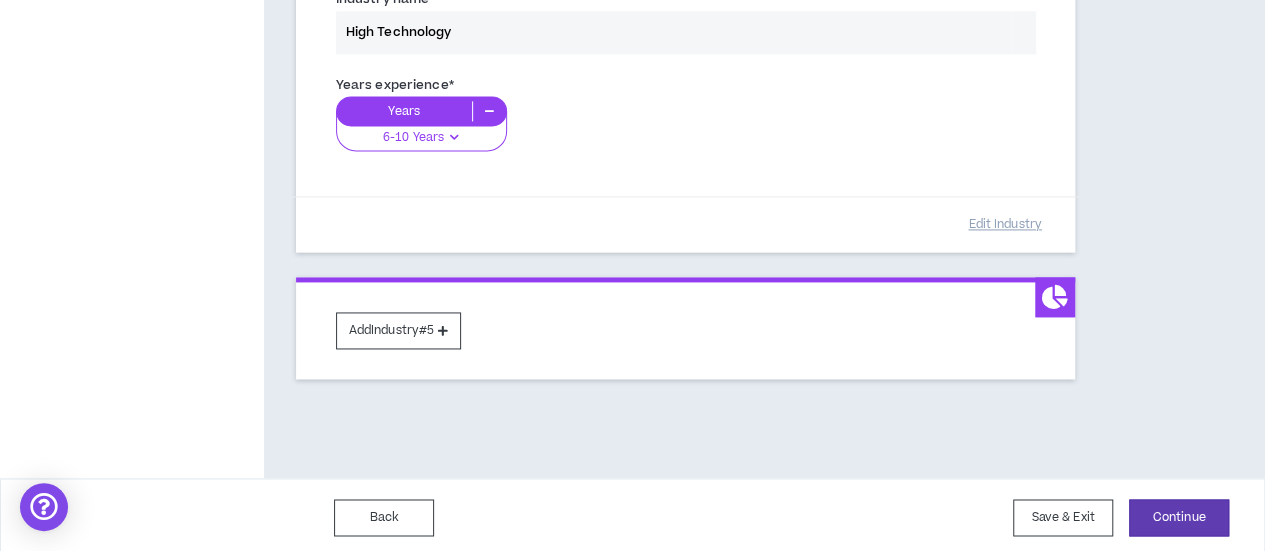 scroll, scrollTop: 1370, scrollLeft: 0, axis: vertical 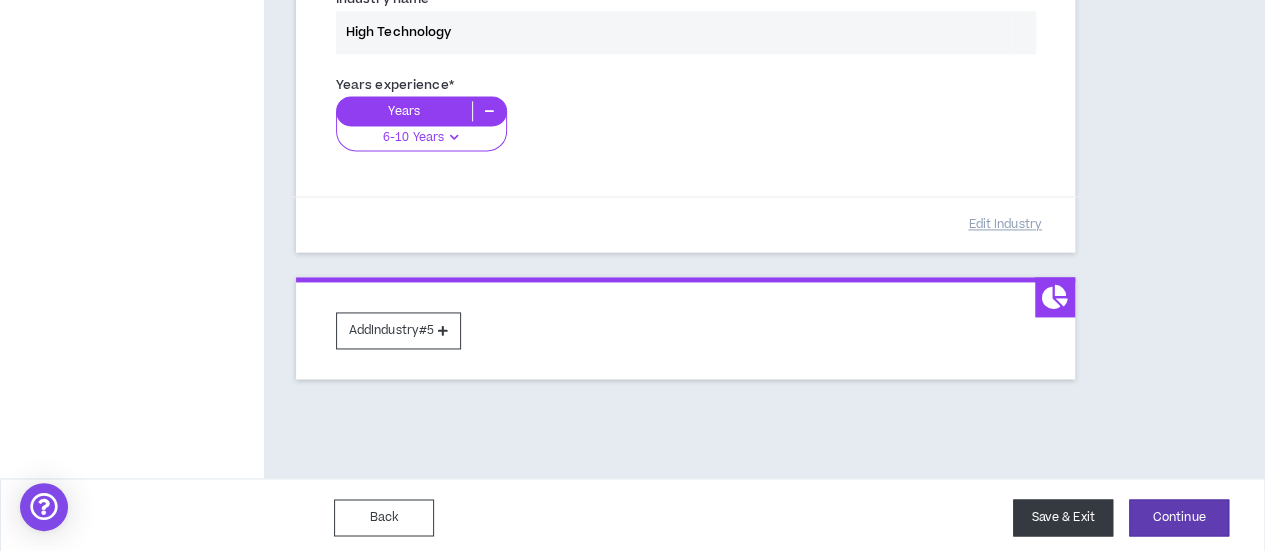 click on "Save & Exit" at bounding box center (1063, 517) 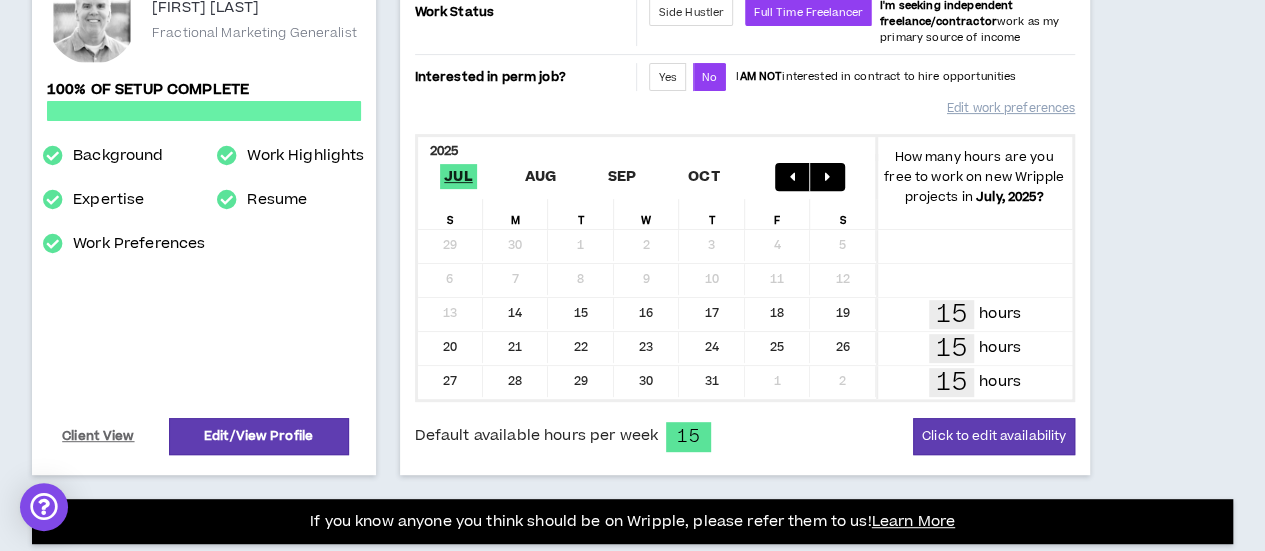 scroll, scrollTop: 0, scrollLeft: 0, axis: both 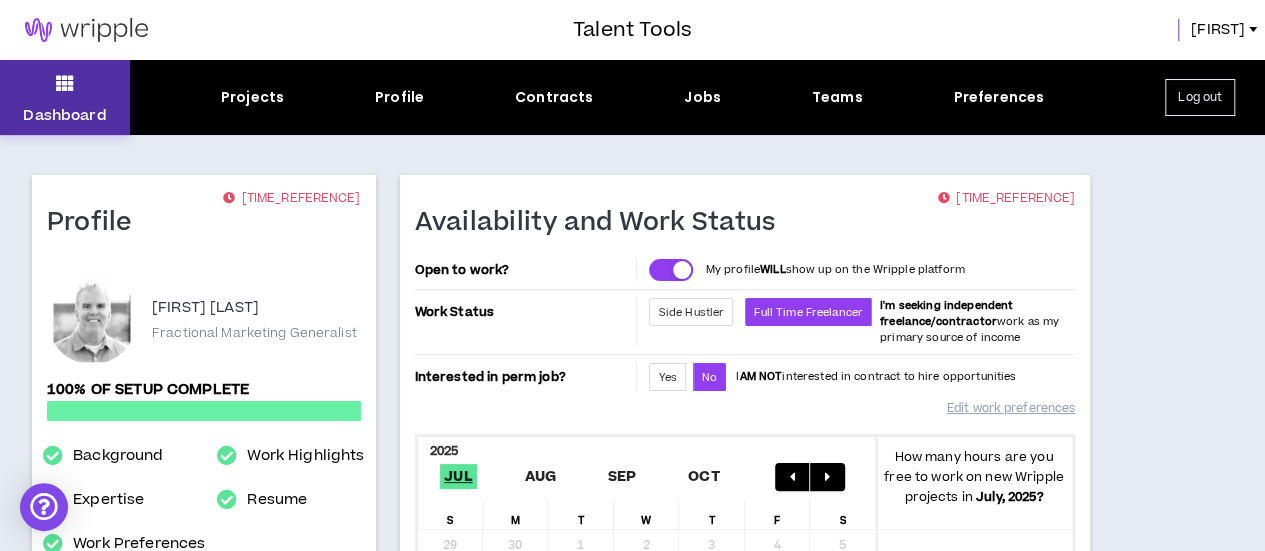 click at bounding box center (65, 83) 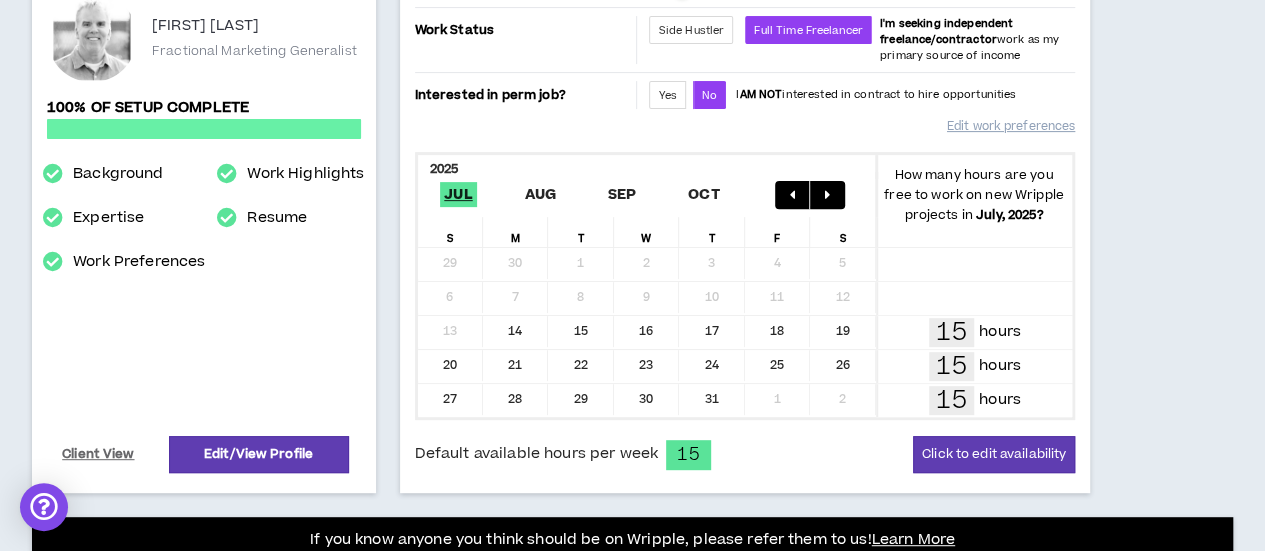 scroll, scrollTop: 200, scrollLeft: 0, axis: vertical 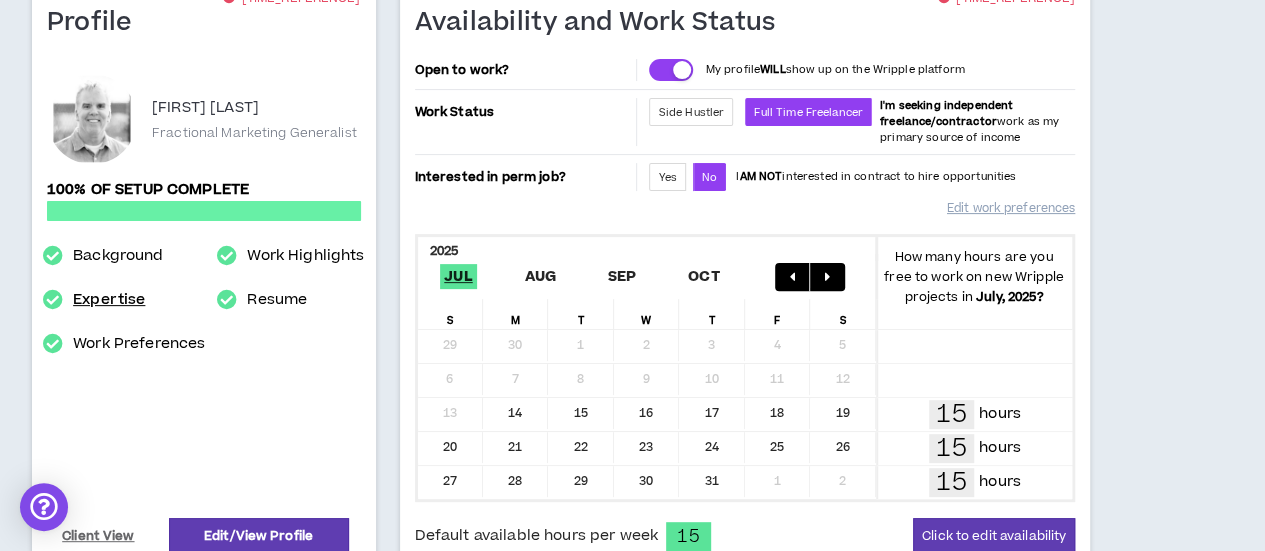click on "Expertise" at bounding box center (109, 300) 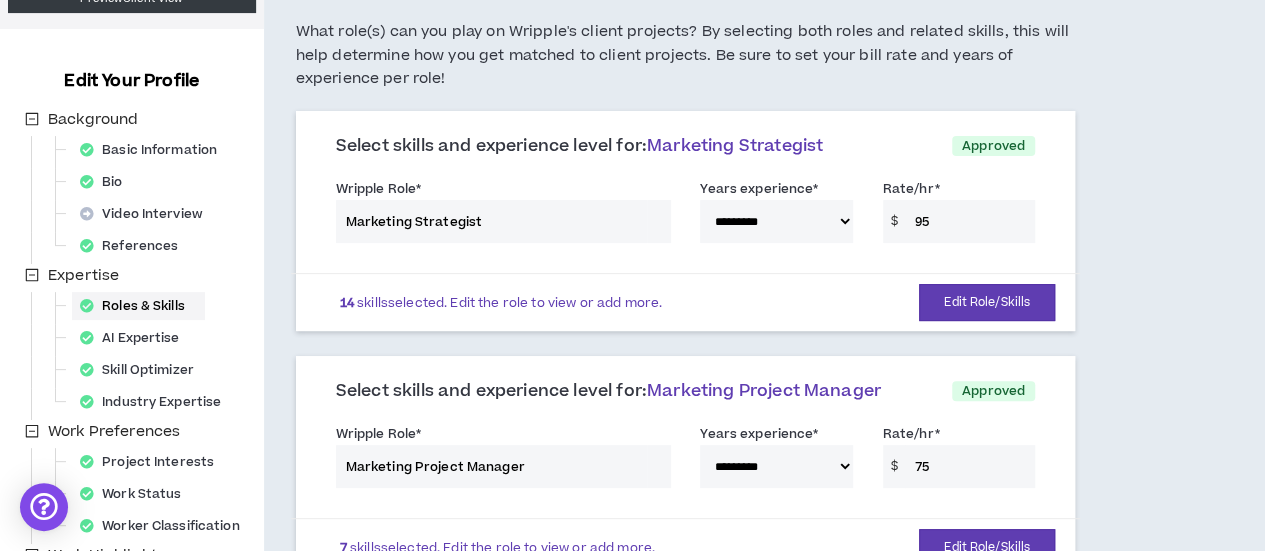 scroll, scrollTop: 100, scrollLeft: 0, axis: vertical 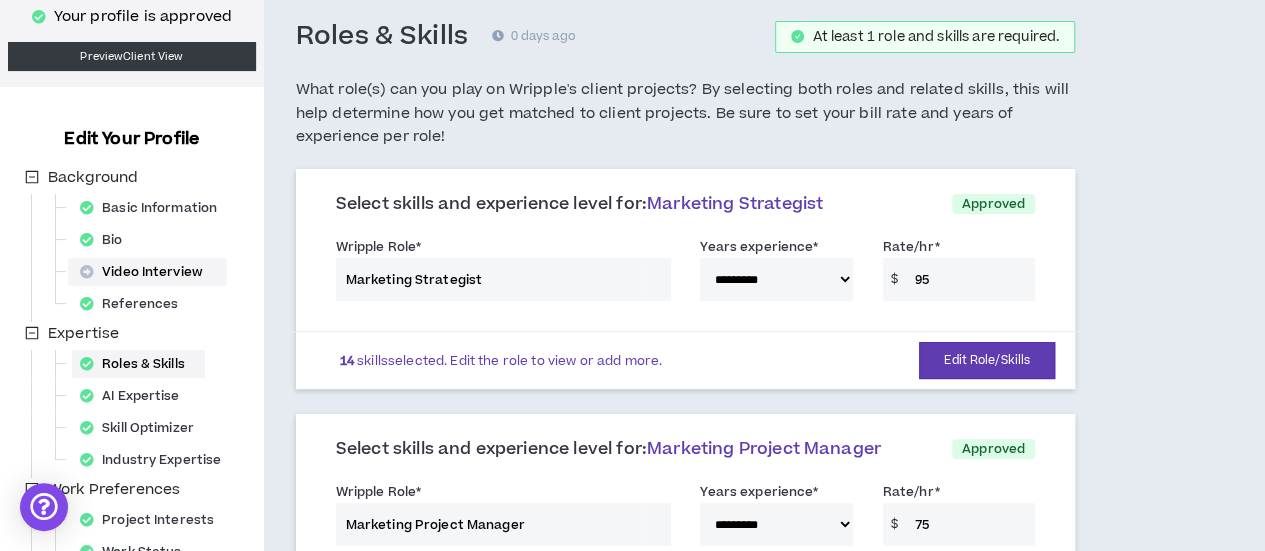 click on "Video Interview" at bounding box center (147, 272) 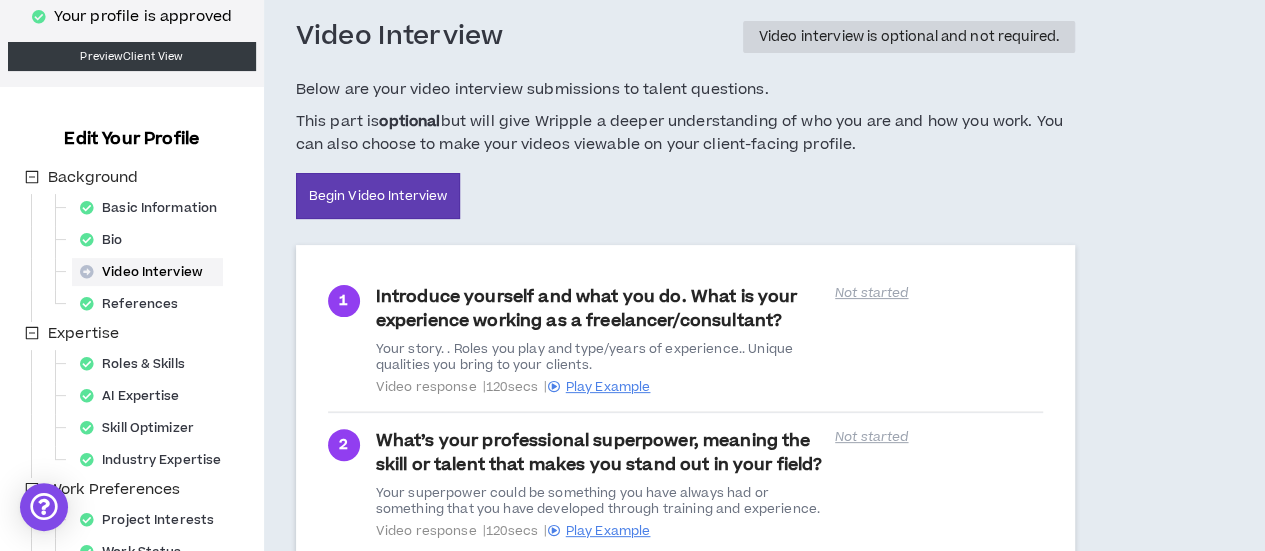 scroll, scrollTop: 100, scrollLeft: 0, axis: vertical 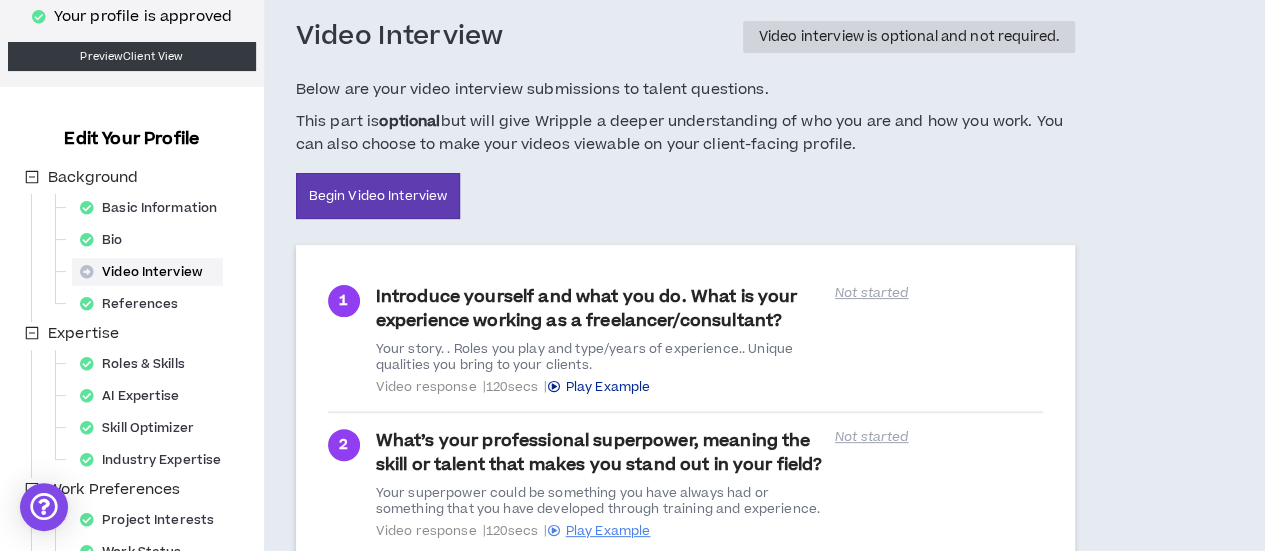 click on "Play Example" at bounding box center [608, 387] 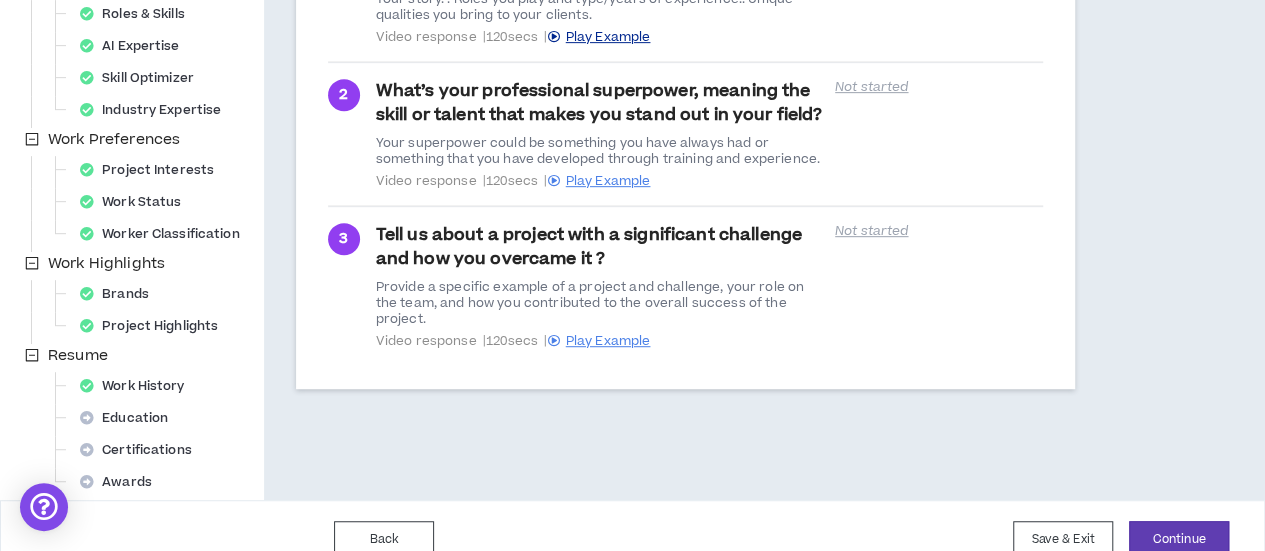 scroll, scrollTop: 477, scrollLeft: 0, axis: vertical 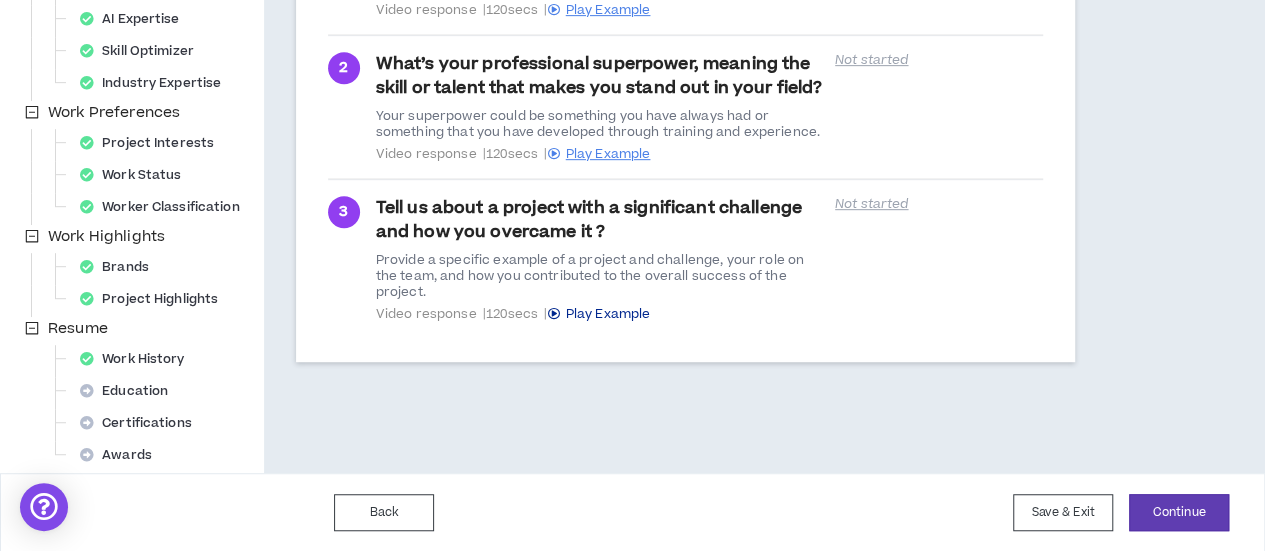 click on "Play Example" at bounding box center (608, 314) 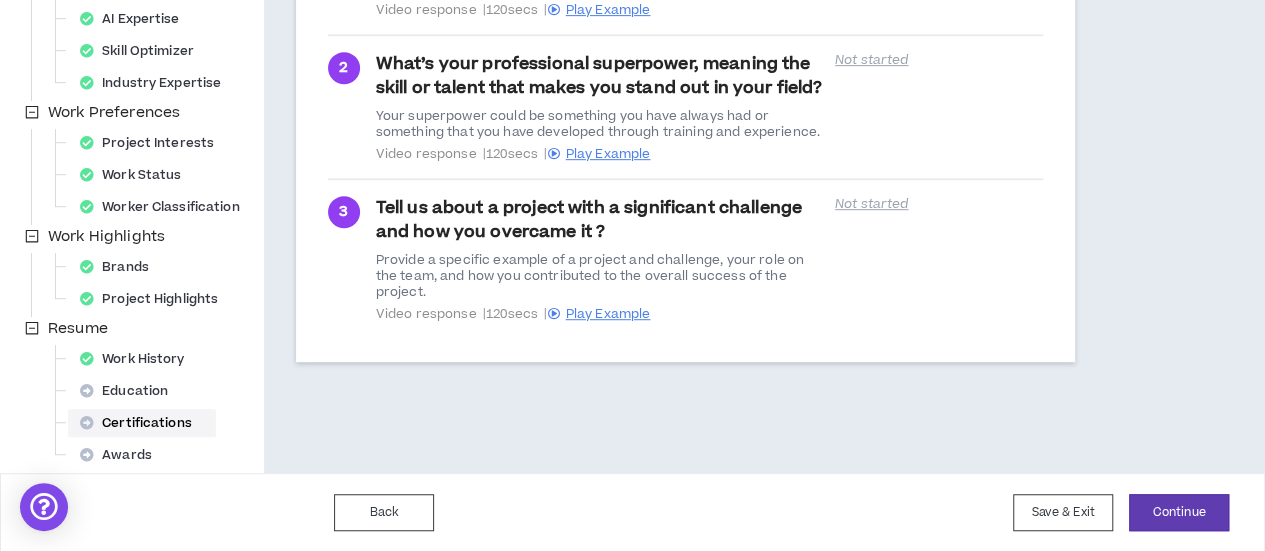 click on "Certifications" at bounding box center [142, 423] 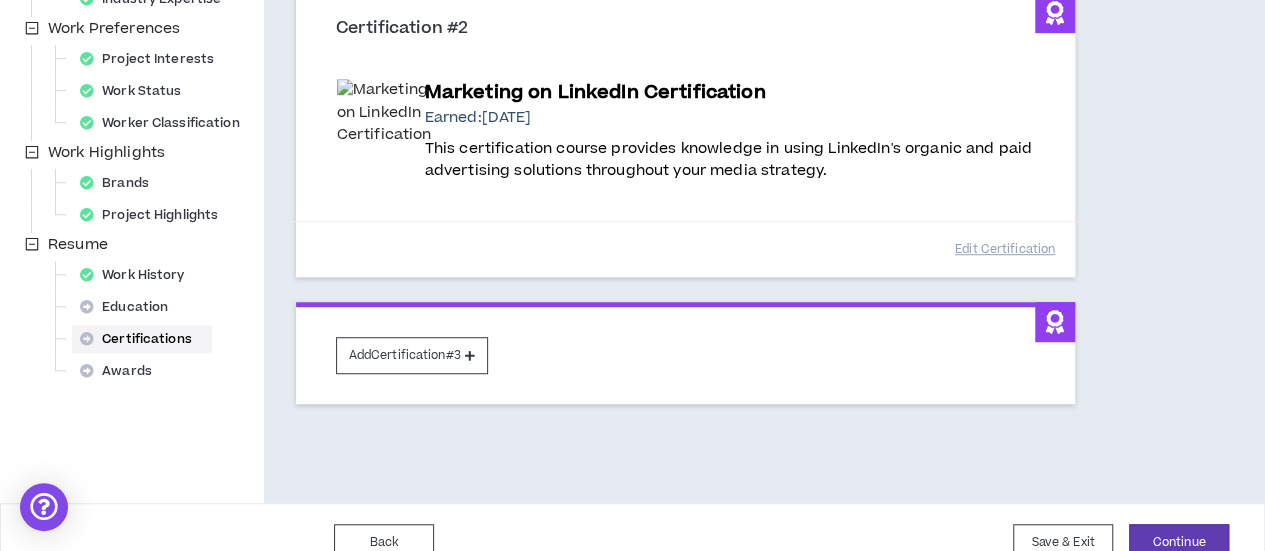 scroll, scrollTop: 588, scrollLeft: 0, axis: vertical 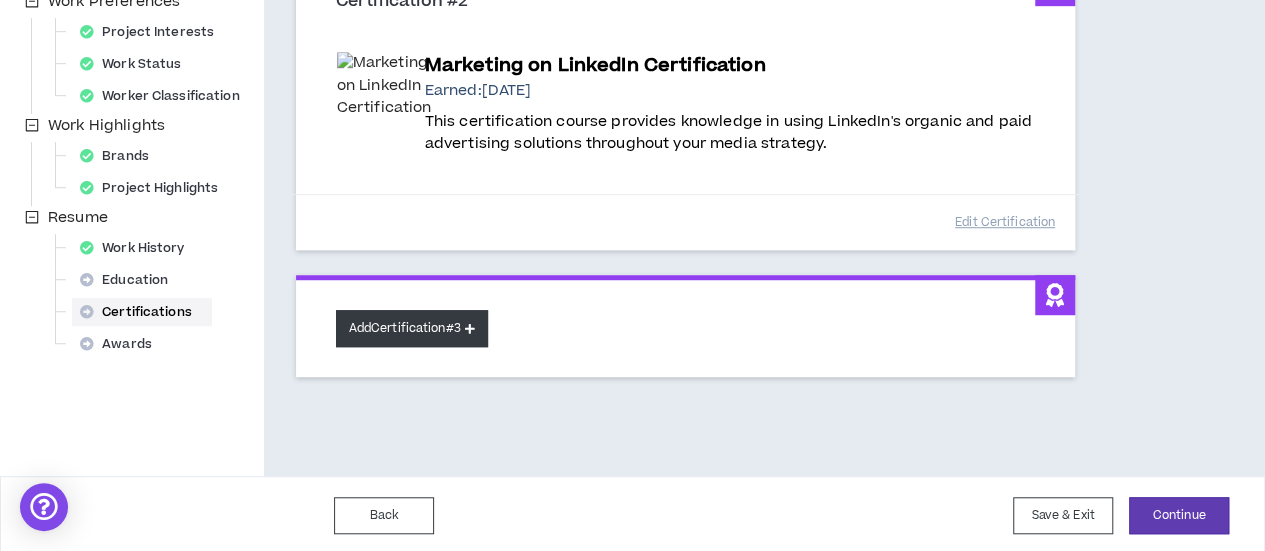 click on "Add  Certification  #3" at bounding box center (412, 328) 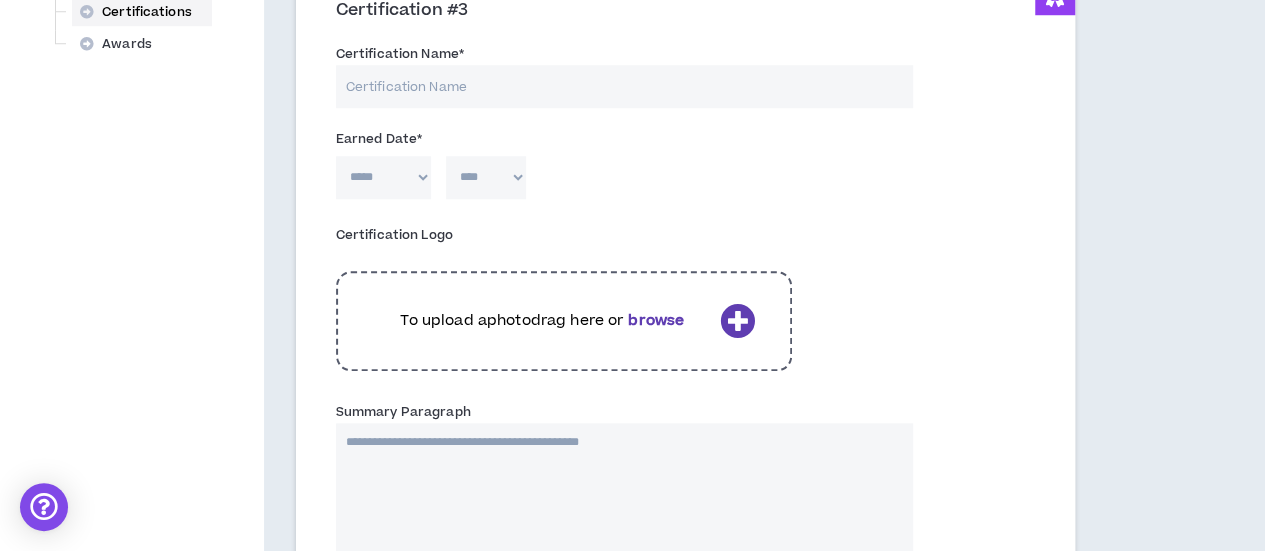 scroll, scrollTop: 788, scrollLeft: 0, axis: vertical 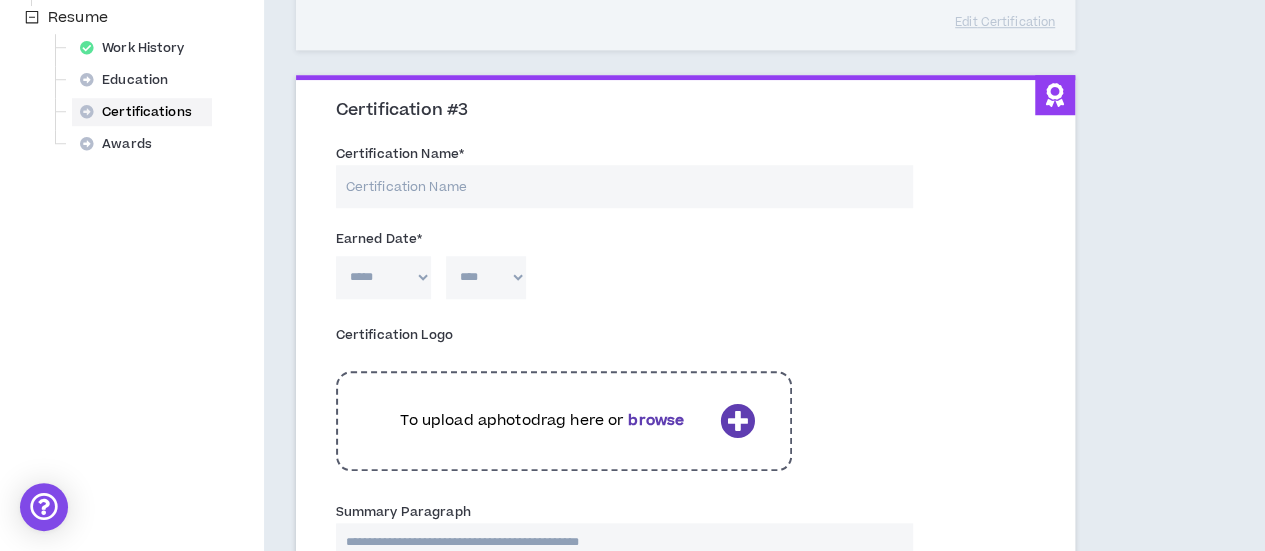 click on "Certification Name  *" at bounding box center [625, 186] 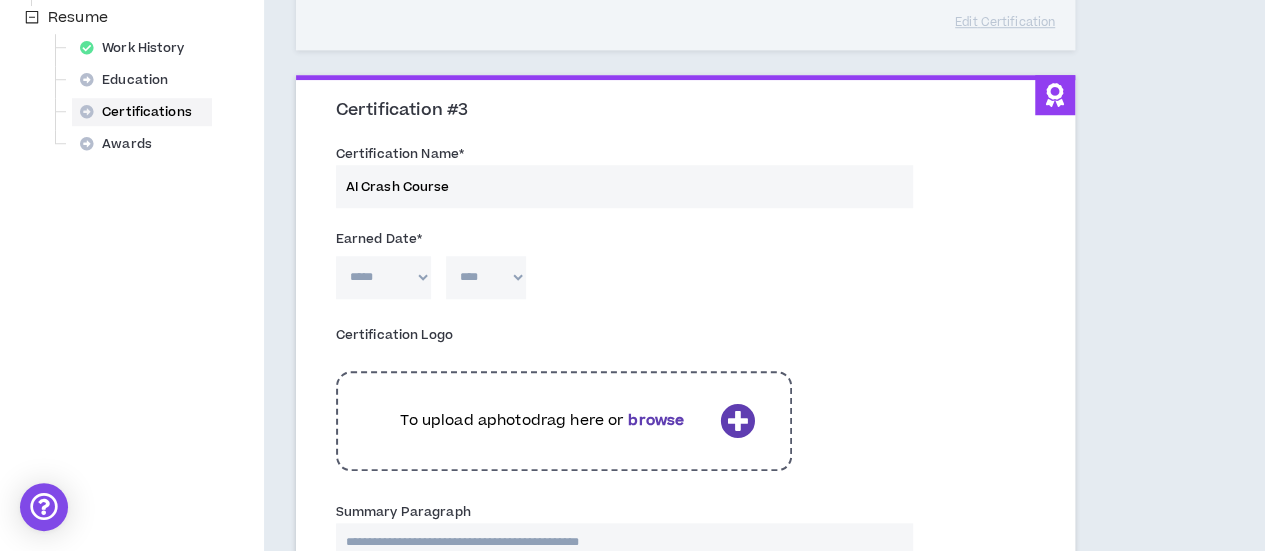 type on "AI Crash Course" 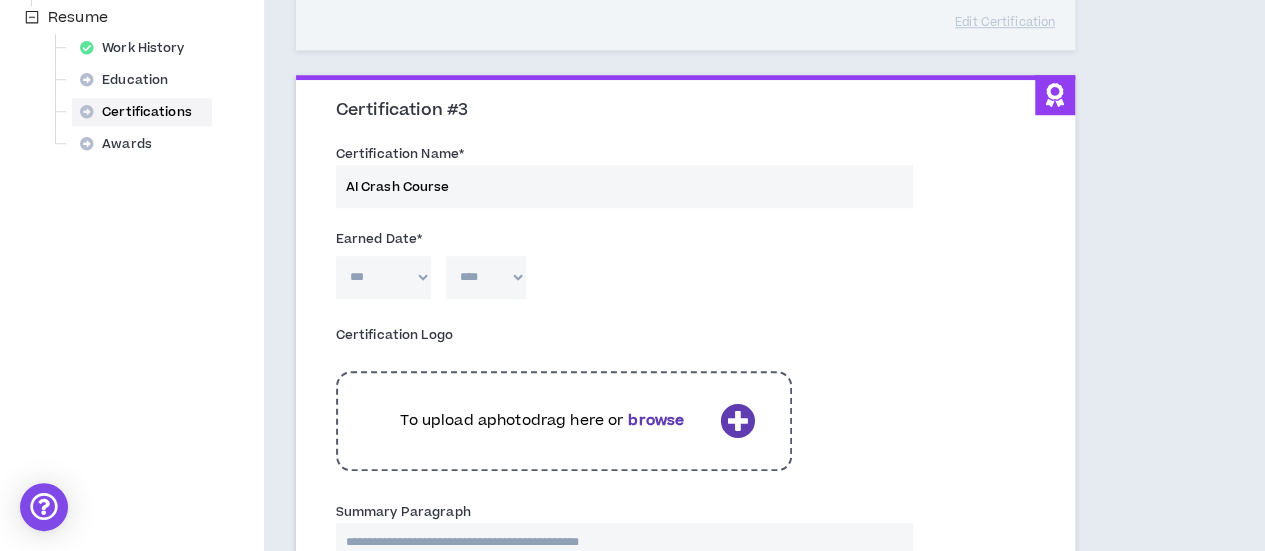 click on "***** *** *** *** *** *** **** *** *** **** *** *** ***" at bounding box center [383, 277] 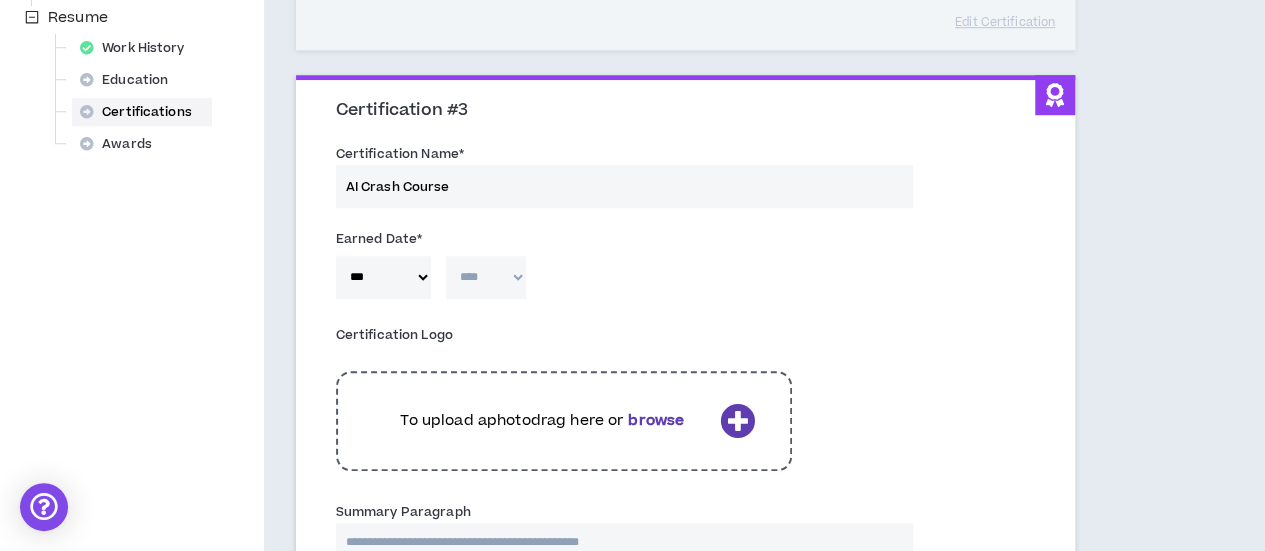 click on "**** **** **** **** **** **** **** **** **** **** **** **** **** **** **** **** **** **** **** **** **** **** **** **** **** **** **** **** **** **** **** **** **** **** **** **** **** **** **** **** **** **** **** **** **** **** **** **** **** **** **** **** **** **** **** **** **** **** **** **** **** **** **** **** **** **** **** **** **** **** **** **** **** **** **** **** **** **** **** **** **** **** **** **** **** **** **** **** **** **** **** **** **** **** **** **** **** **** **** **** **** **** **** **** **** **** **** **** **** **** **** **** **** **** **** **** **** **** **** **** **** **** **** **** **** **** ****" at bounding box center [486, 277] 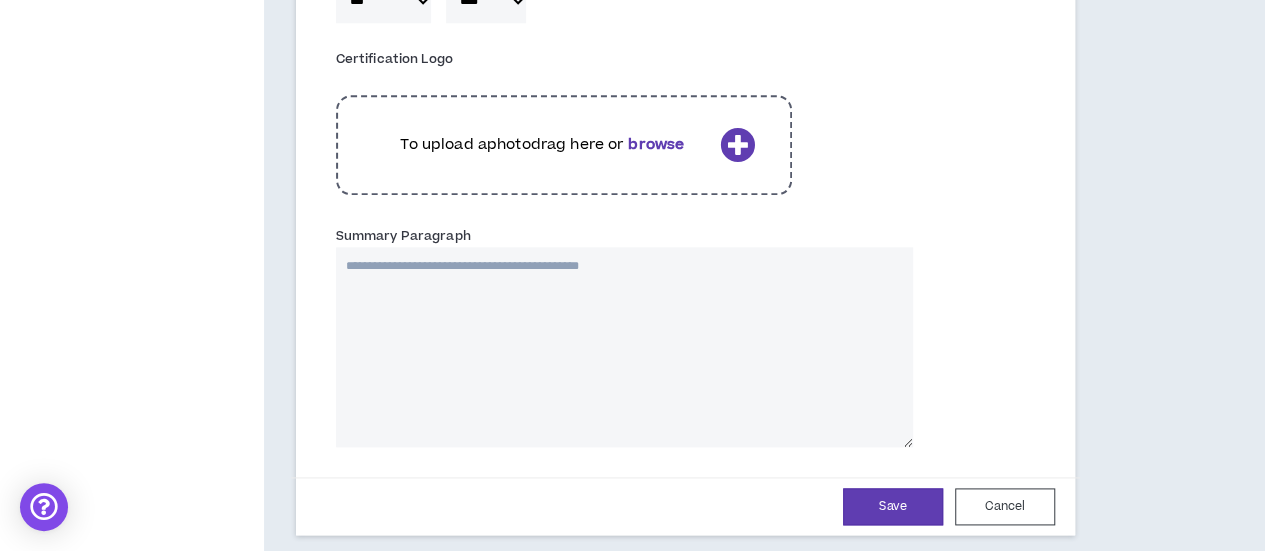 scroll, scrollTop: 1088, scrollLeft: 0, axis: vertical 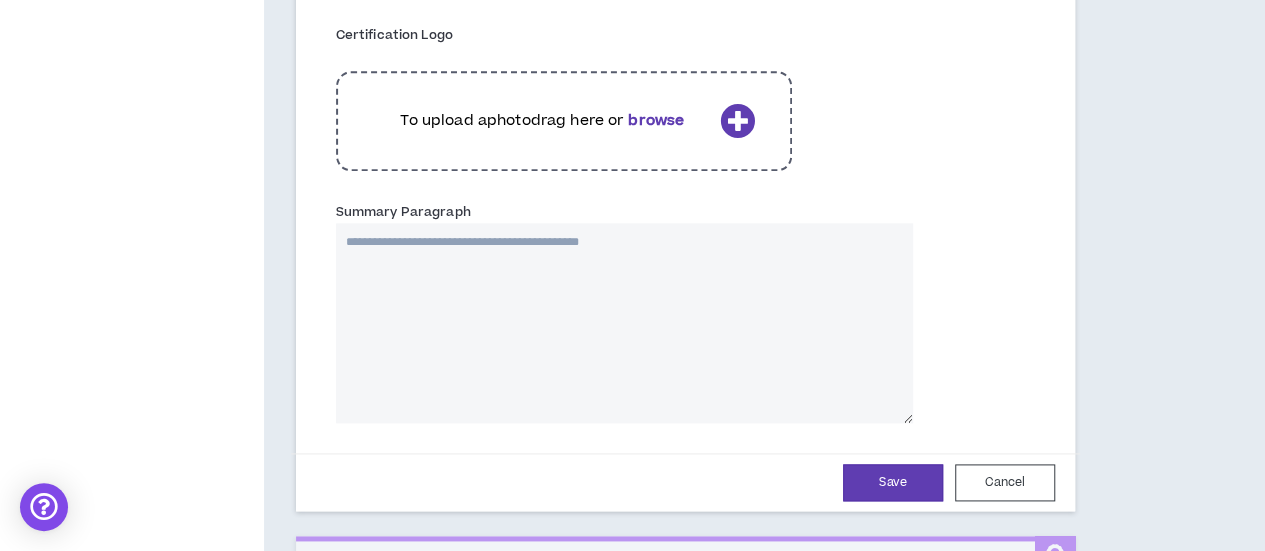 click on "Summary Paragraph" at bounding box center (625, 323) 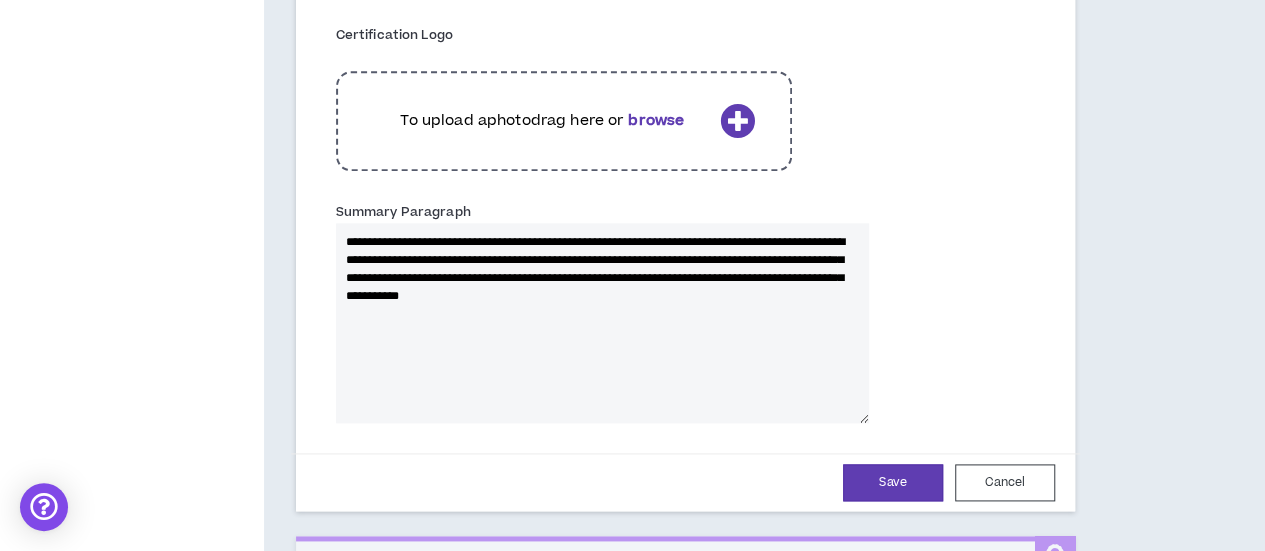 type 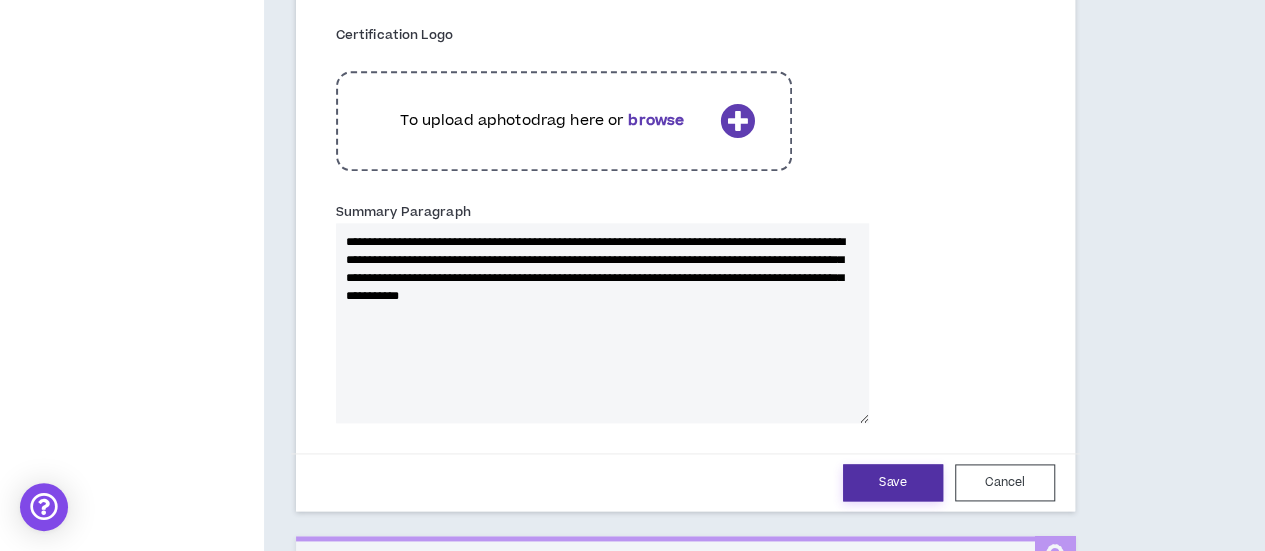 type on "**********" 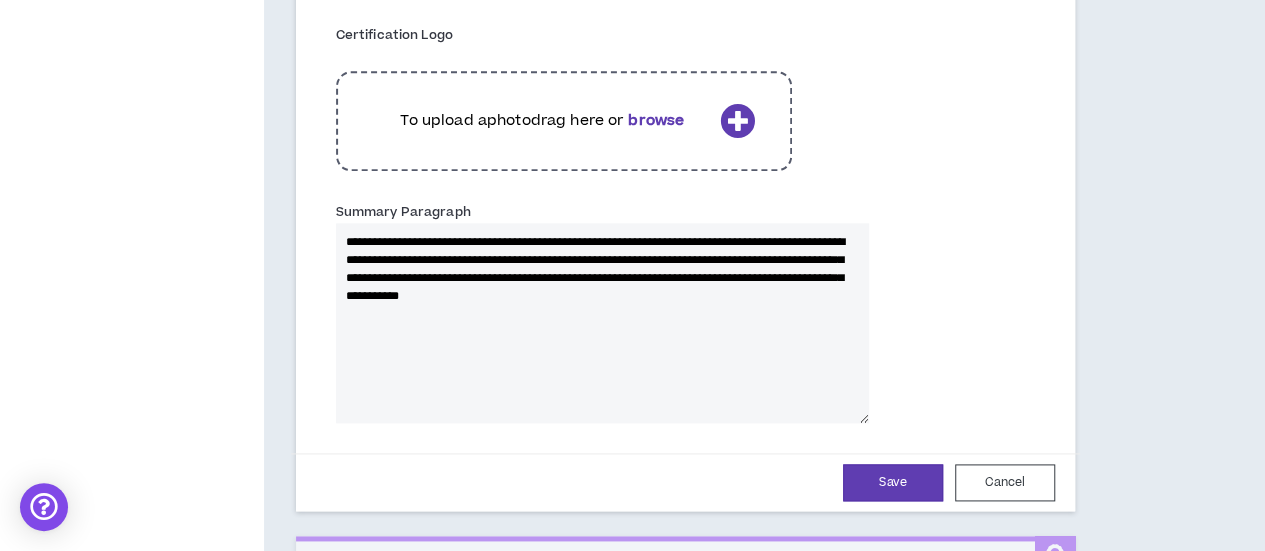 select on "*" 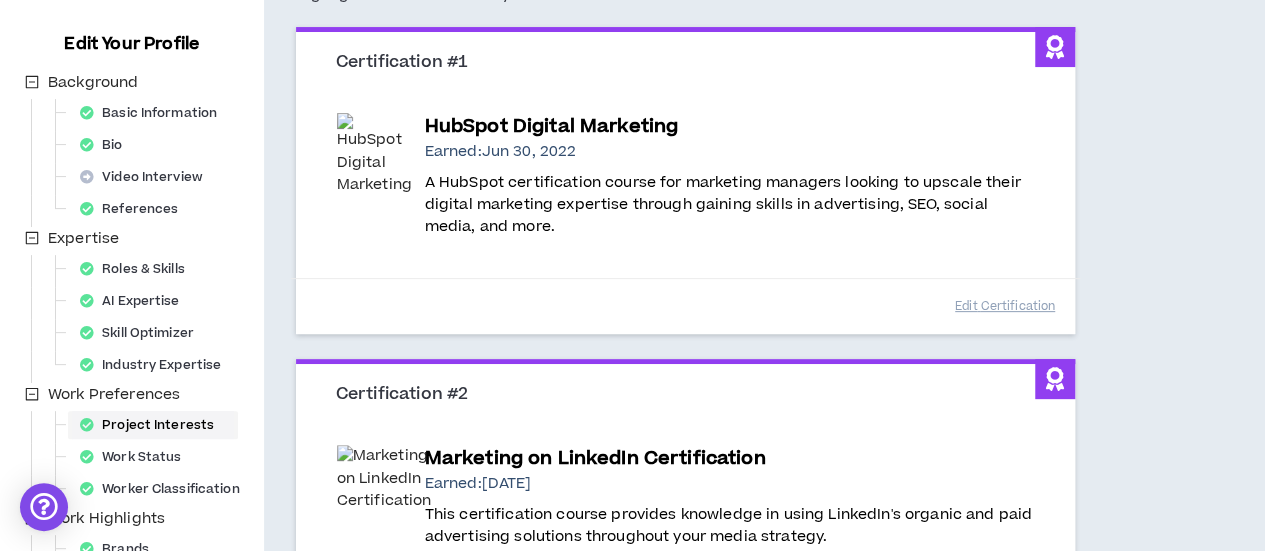 scroll, scrollTop: 200, scrollLeft: 0, axis: vertical 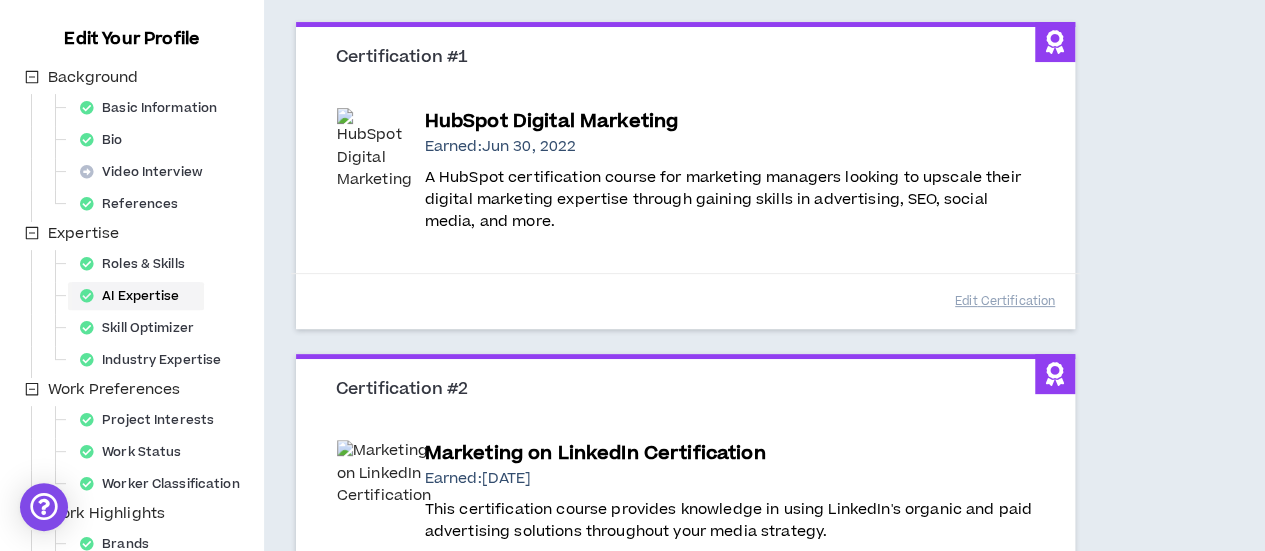 click on "AI Expertise" at bounding box center (136, 296) 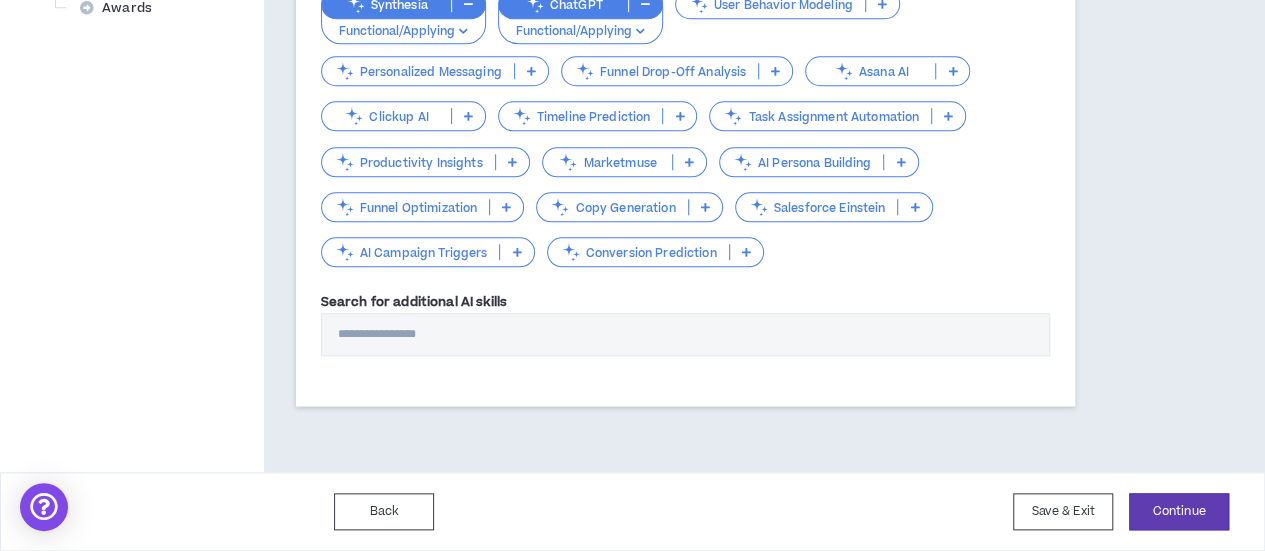 scroll, scrollTop: 985, scrollLeft: 0, axis: vertical 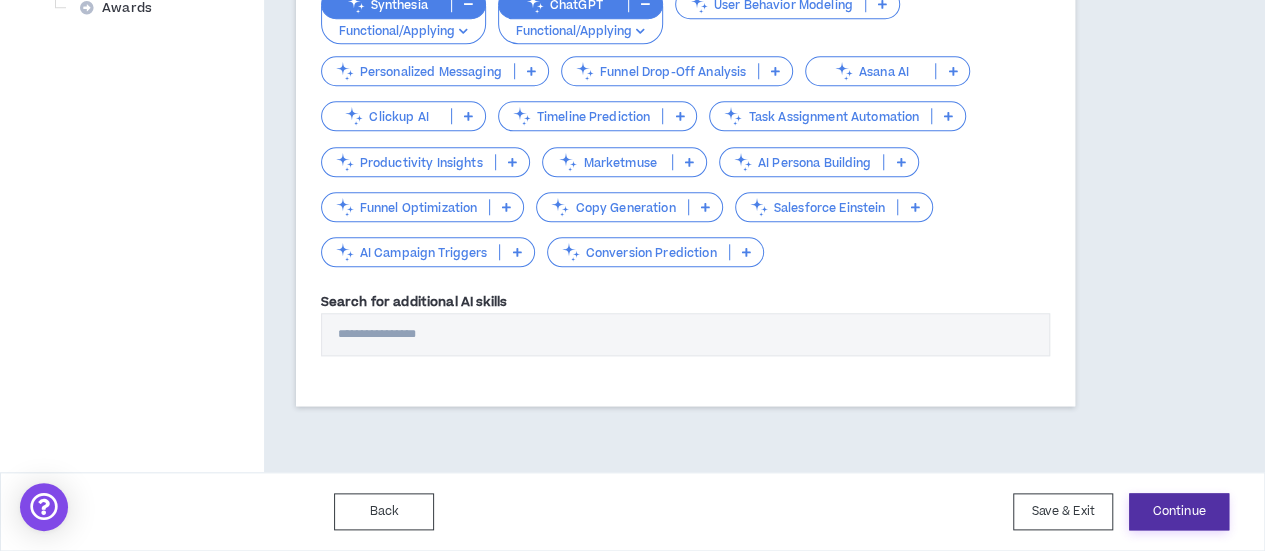 click on "Continue" at bounding box center [1179, 511] 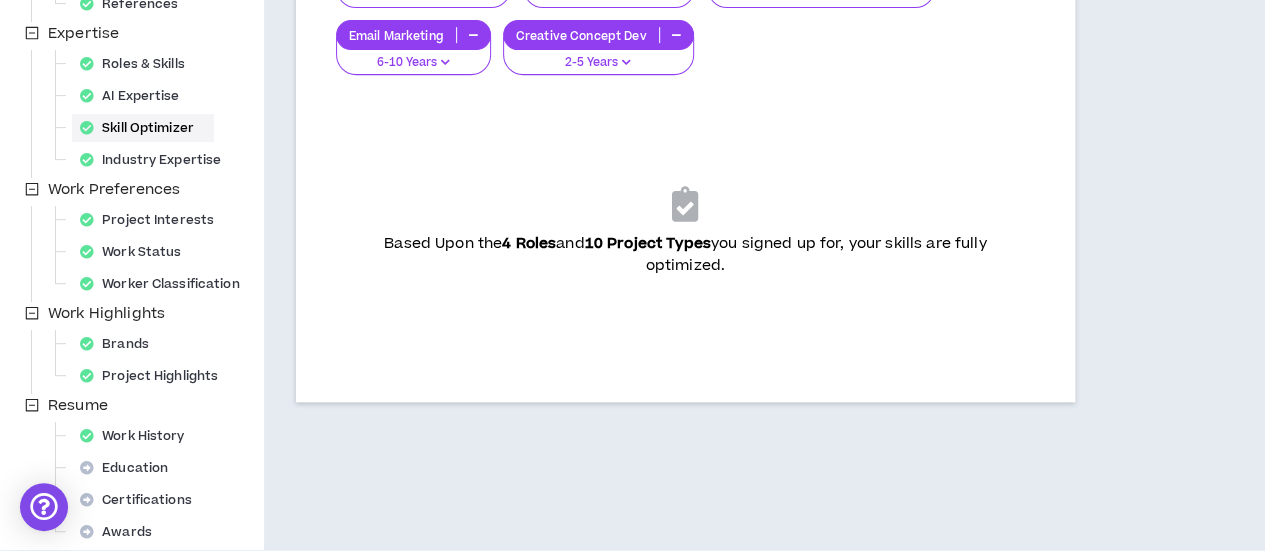 scroll, scrollTop: 476, scrollLeft: 0, axis: vertical 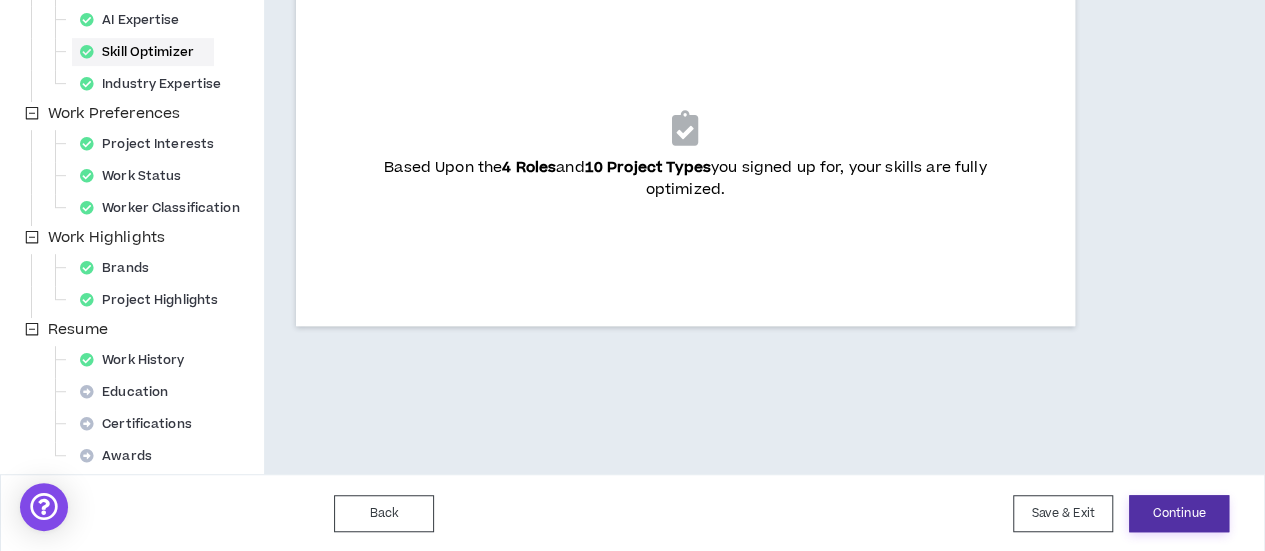 click on "Continue" at bounding box center (1179, 513) 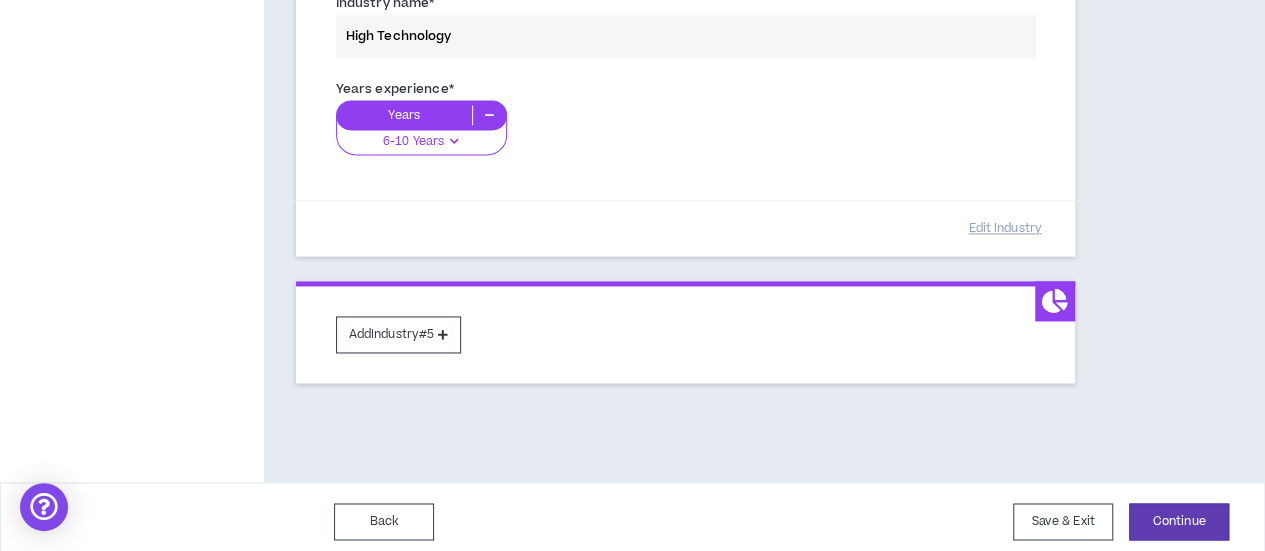 scroll, scrollTop: 1370, scrollLeft: 0, axis: vertical 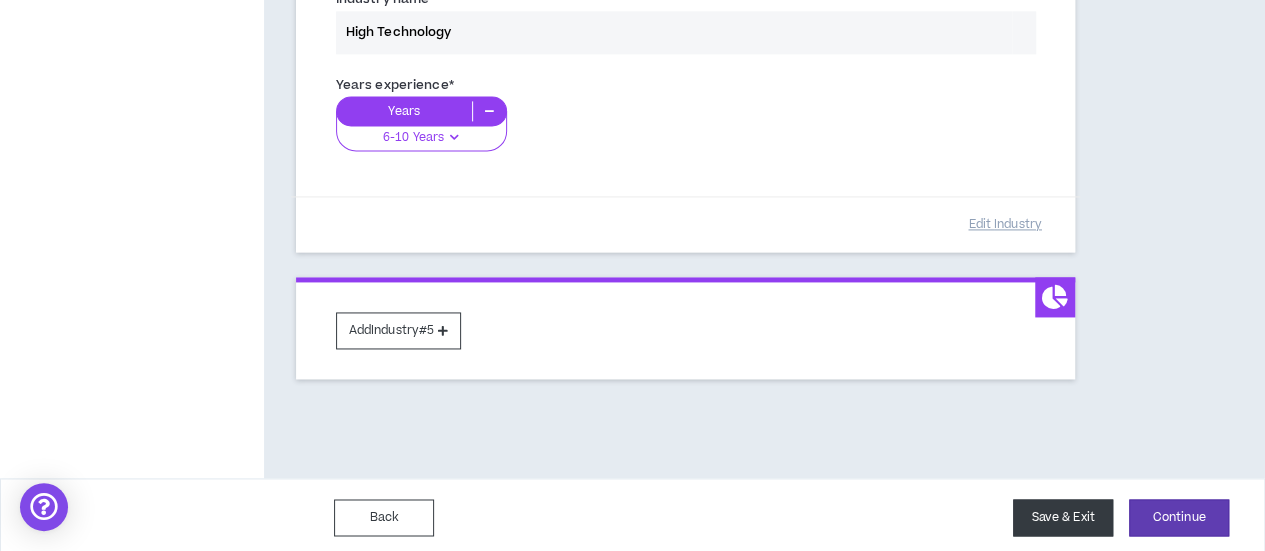 click on "Save & Exit" at bounding box center [1063, 517] 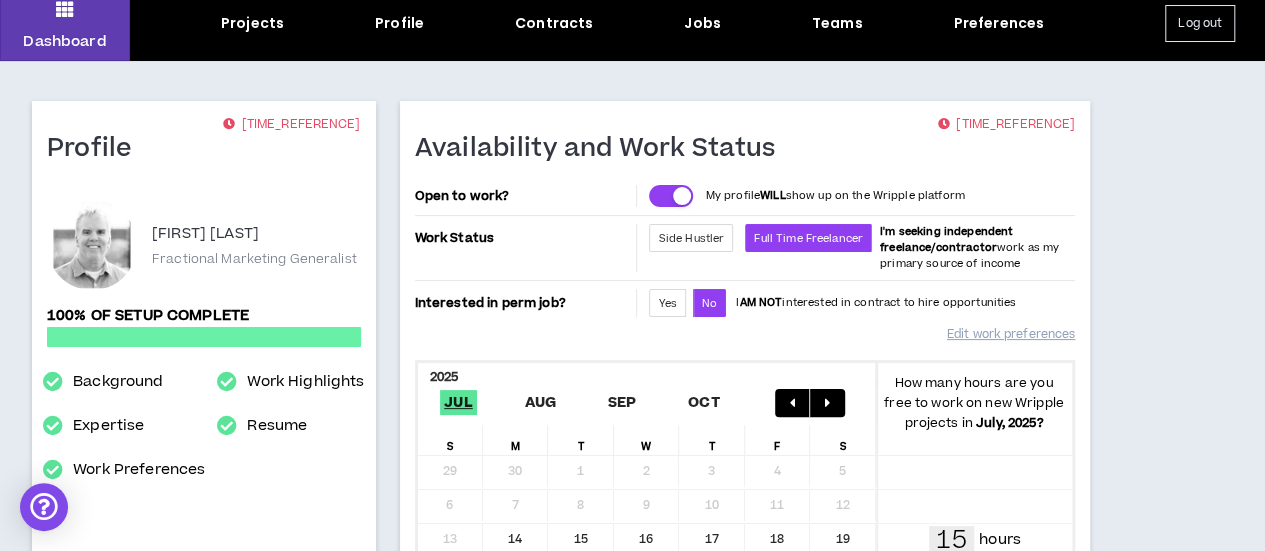 scroll, scrollTop: 0, scrollLeft: 0, axis: both 